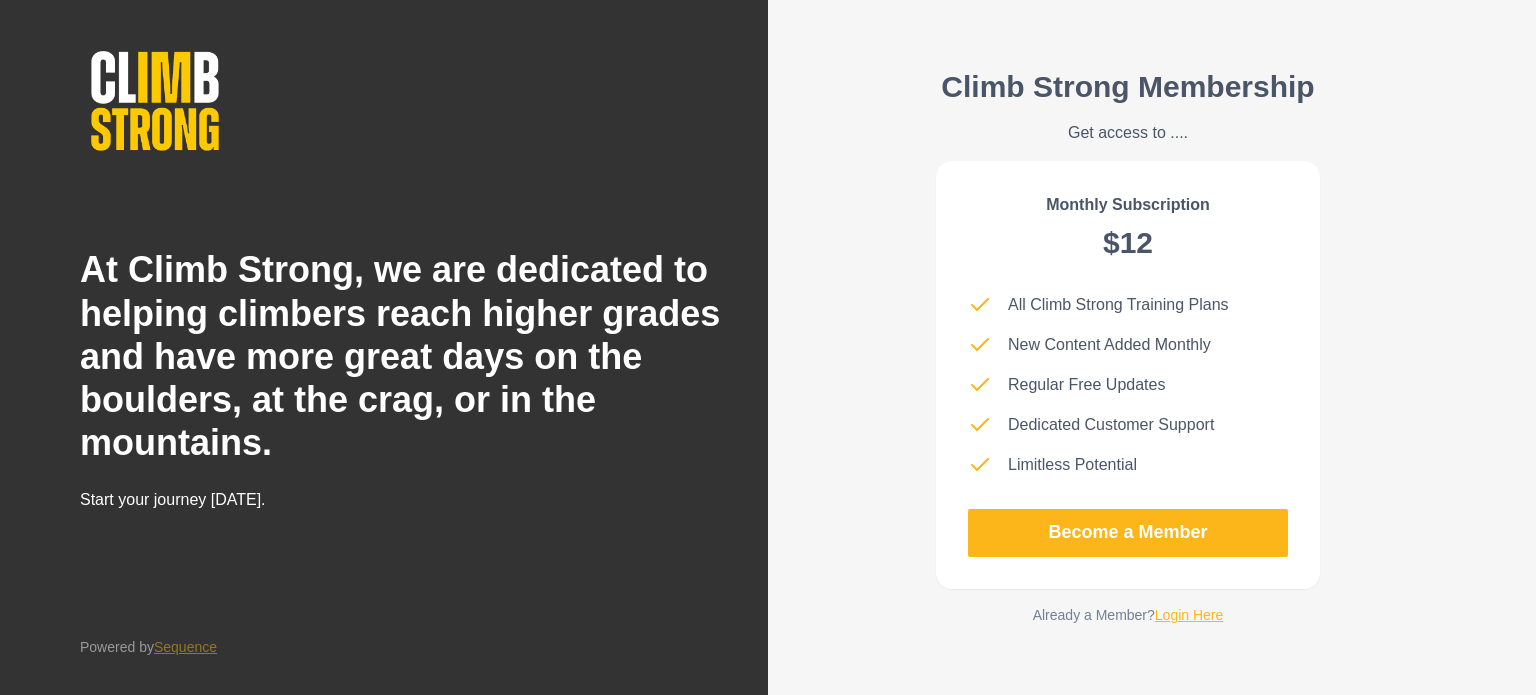 scroll, scrollTop: 0, scrollLeft: 0, axis: both 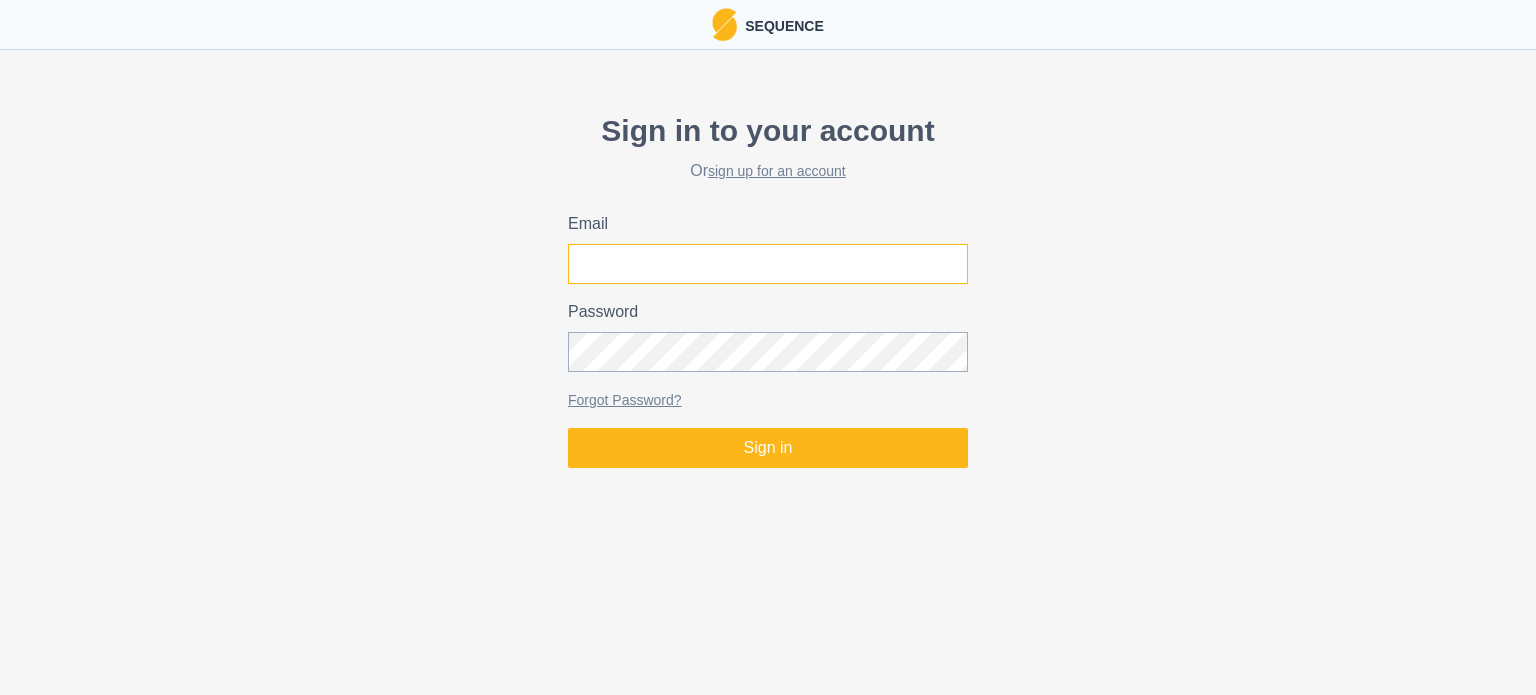 type on "[EMAIL_ADDRESS][DOMAIN_NAME]" 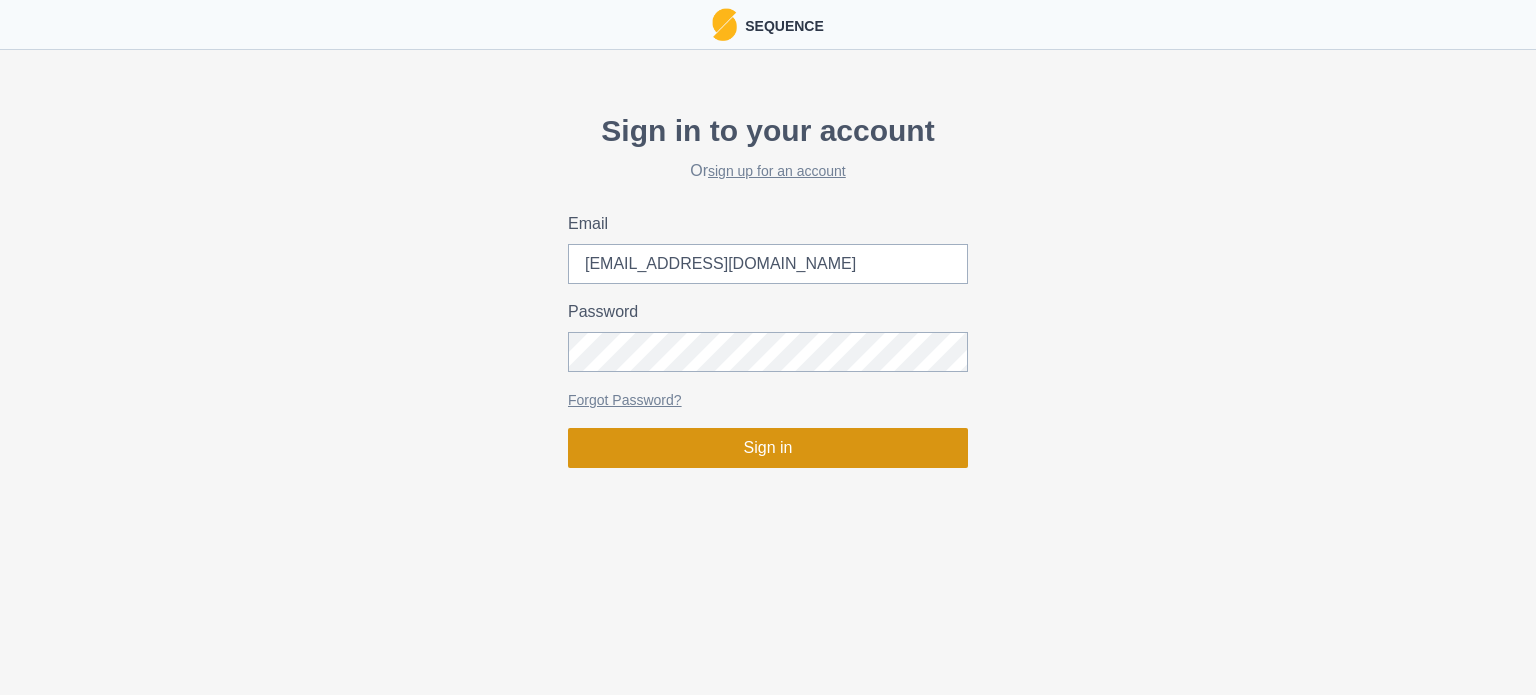 click on "Sign in" at bounding box center [768, 448] 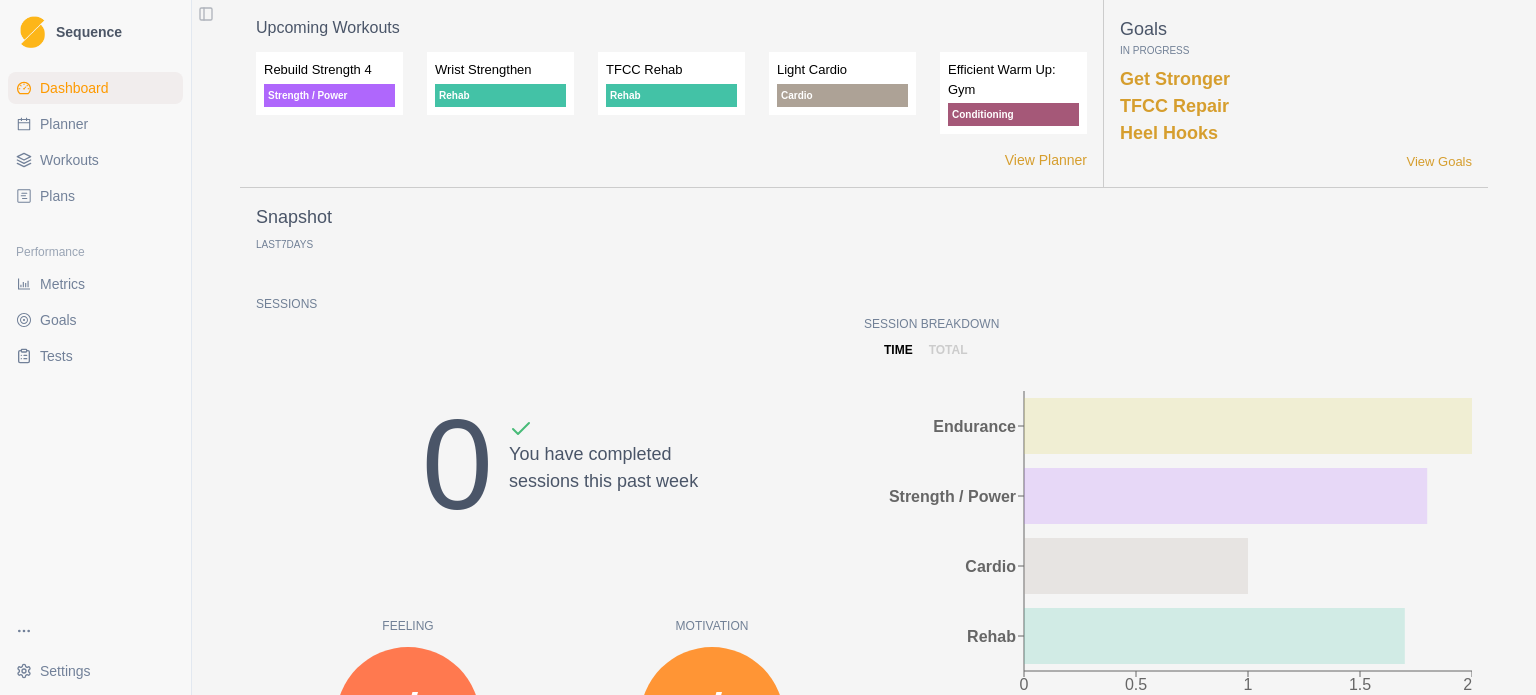 click on "Planner" at bounding box center (64, 124) 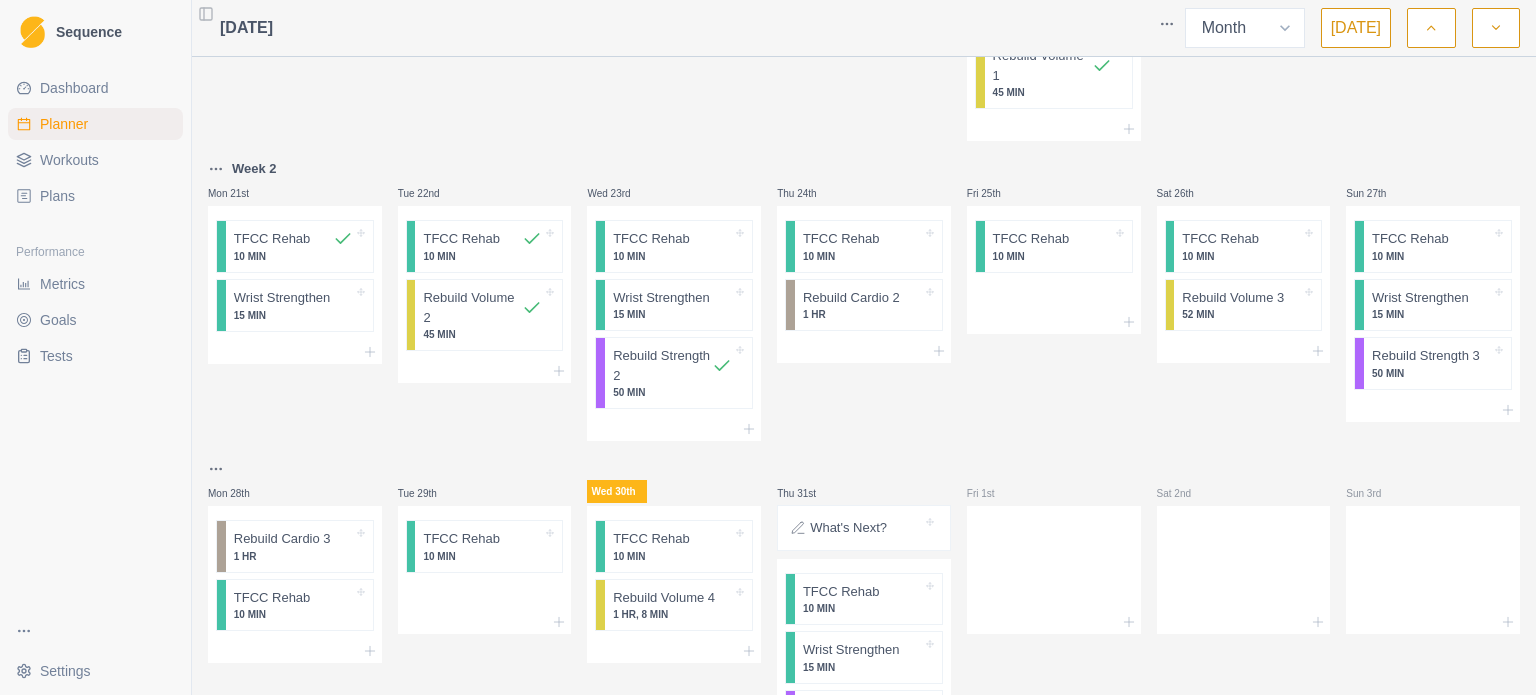 scroll, scrollTop: 731, scrollLeft: 0, axis: vertical 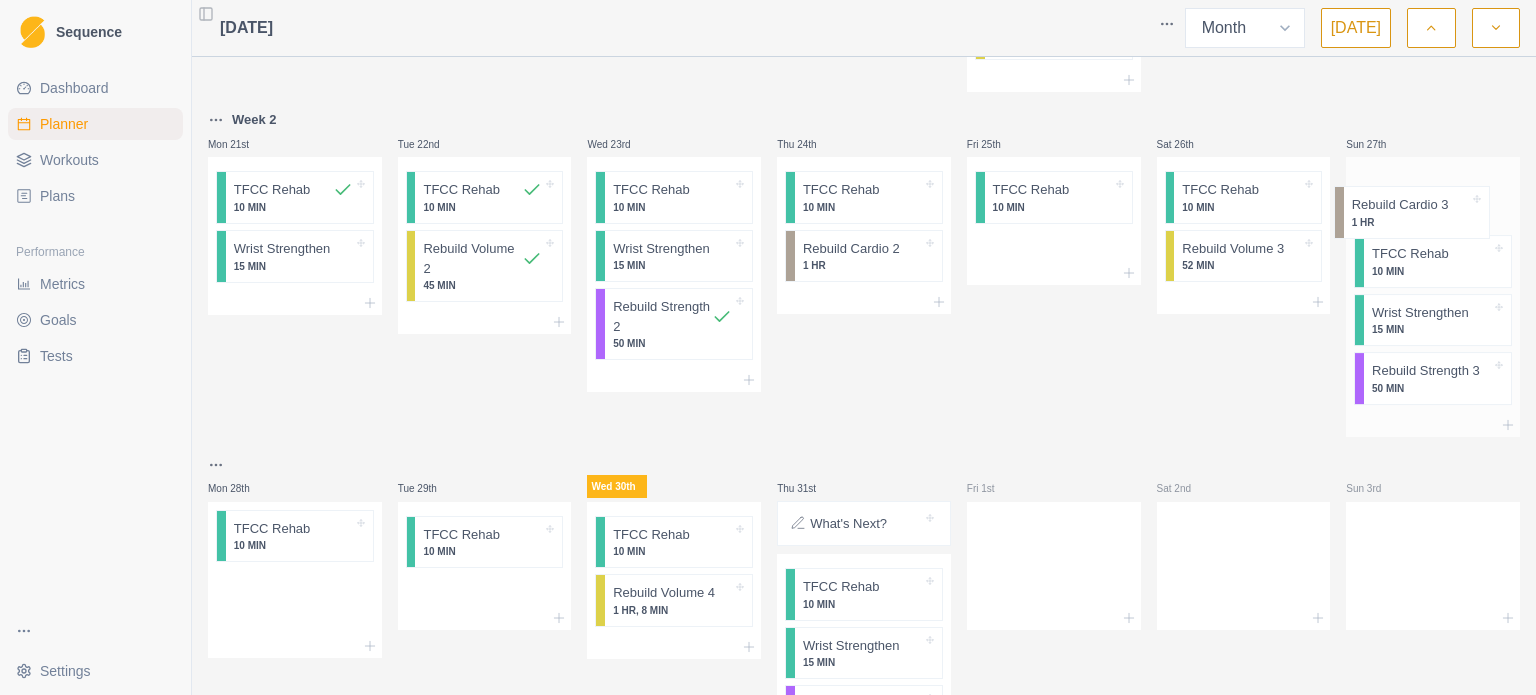 drag, startPoint x: 311, startPoint y: 490, endPoint x: 1462, endPoint y: 182, distance: 1191.497 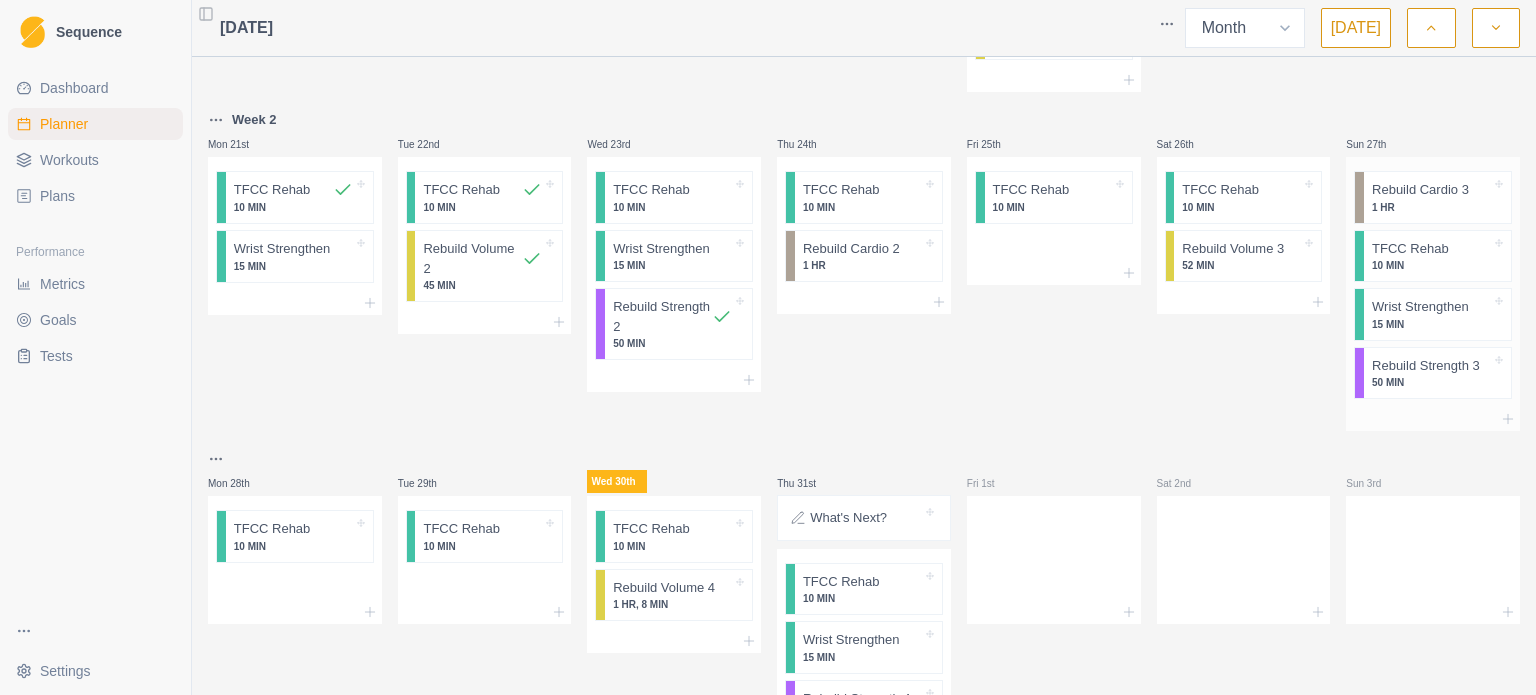 click on "Rebuild Cardio 3 1 HR" at bounding box center [1437, 197] 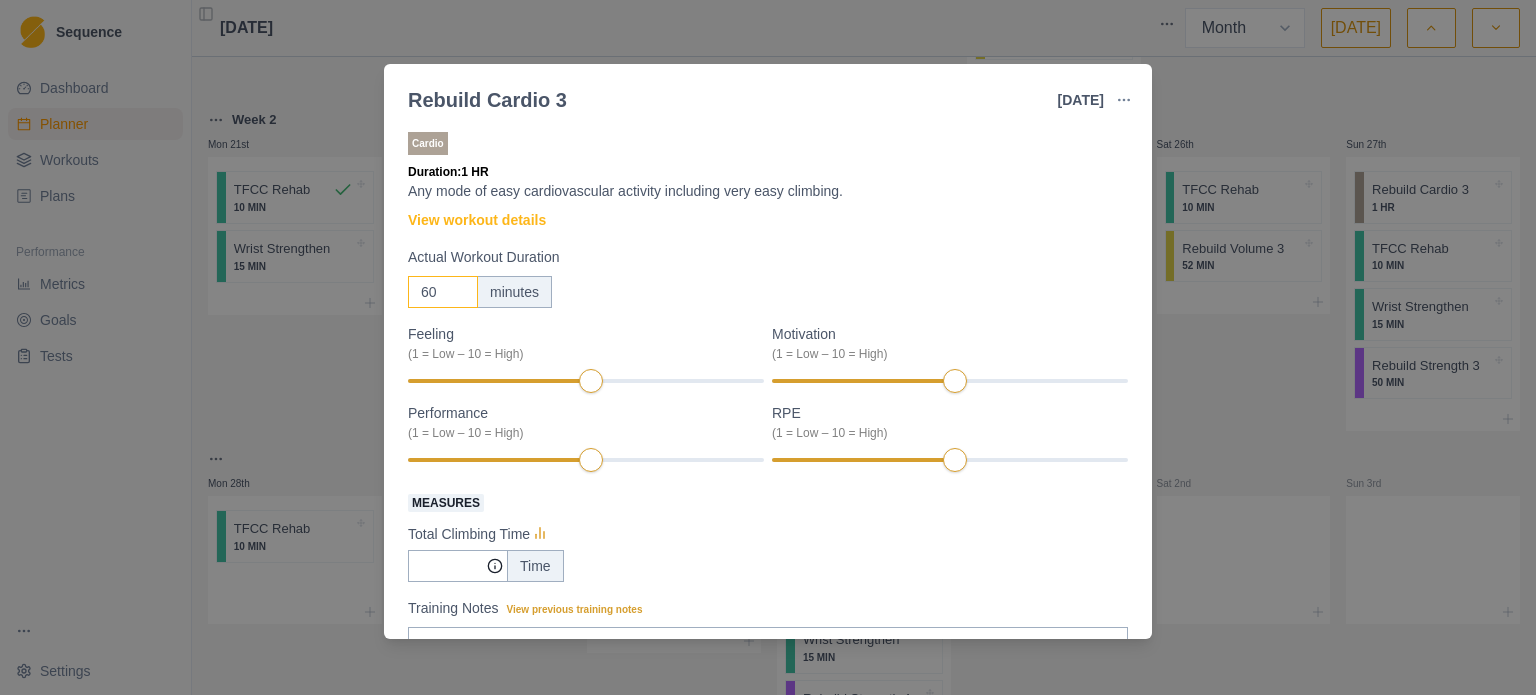click on "60" at bounding box center [443, 292] 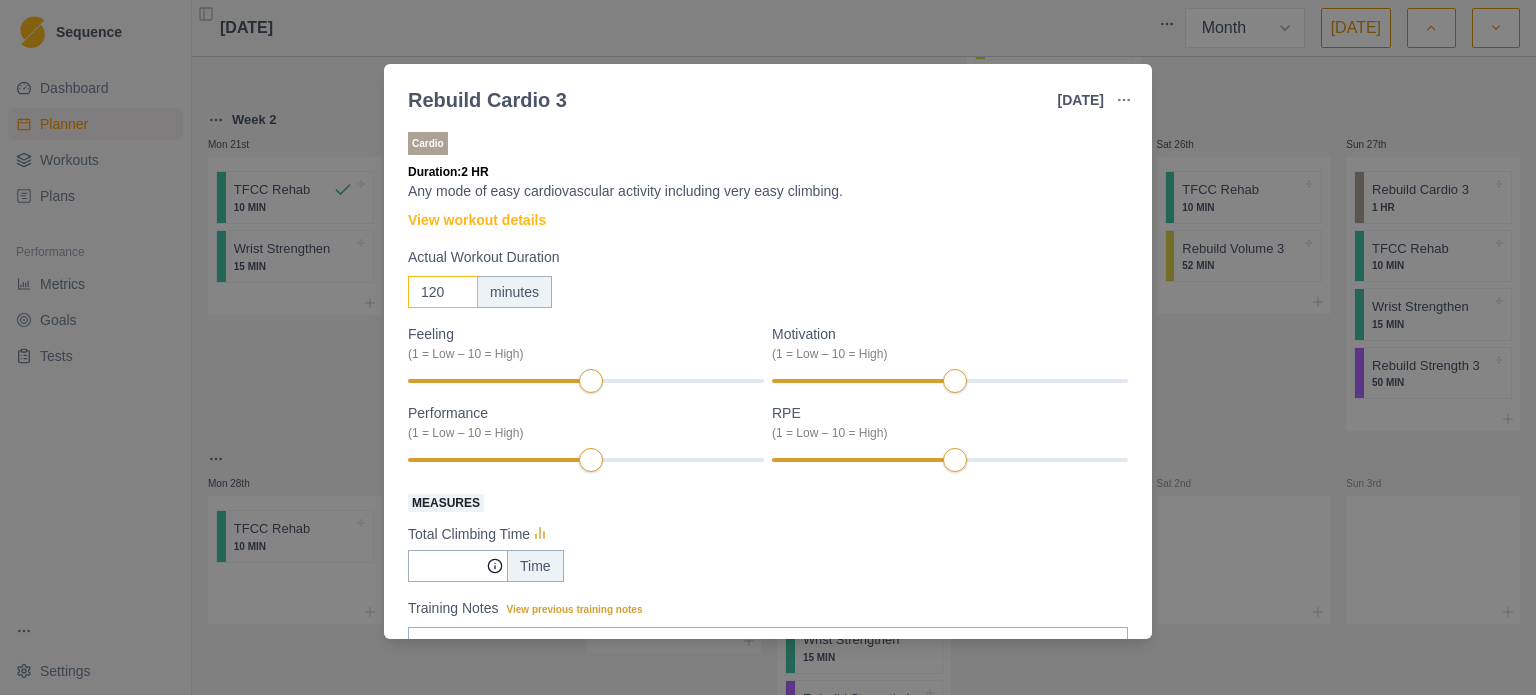 type on "120" 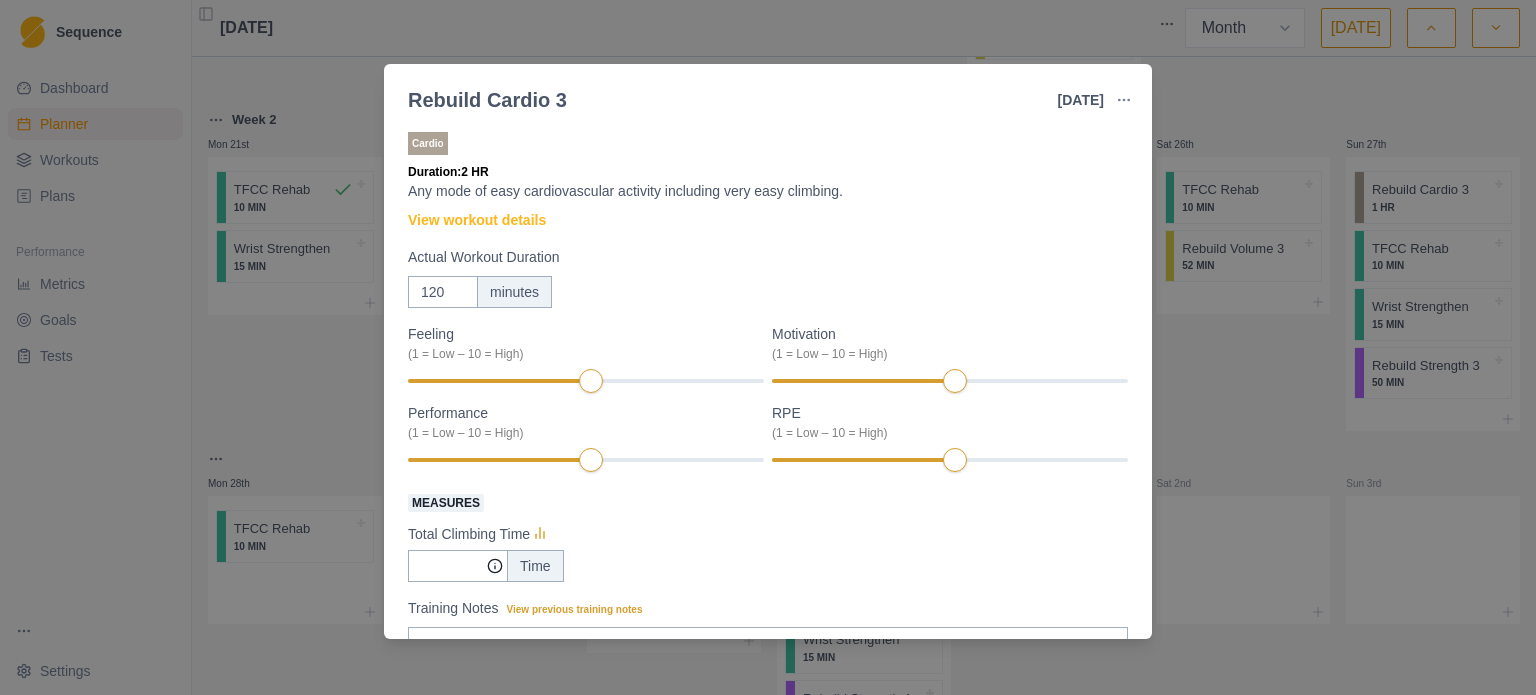 click on "Actual Workout Duration 120 minutes" at bounding box center [768, 277] 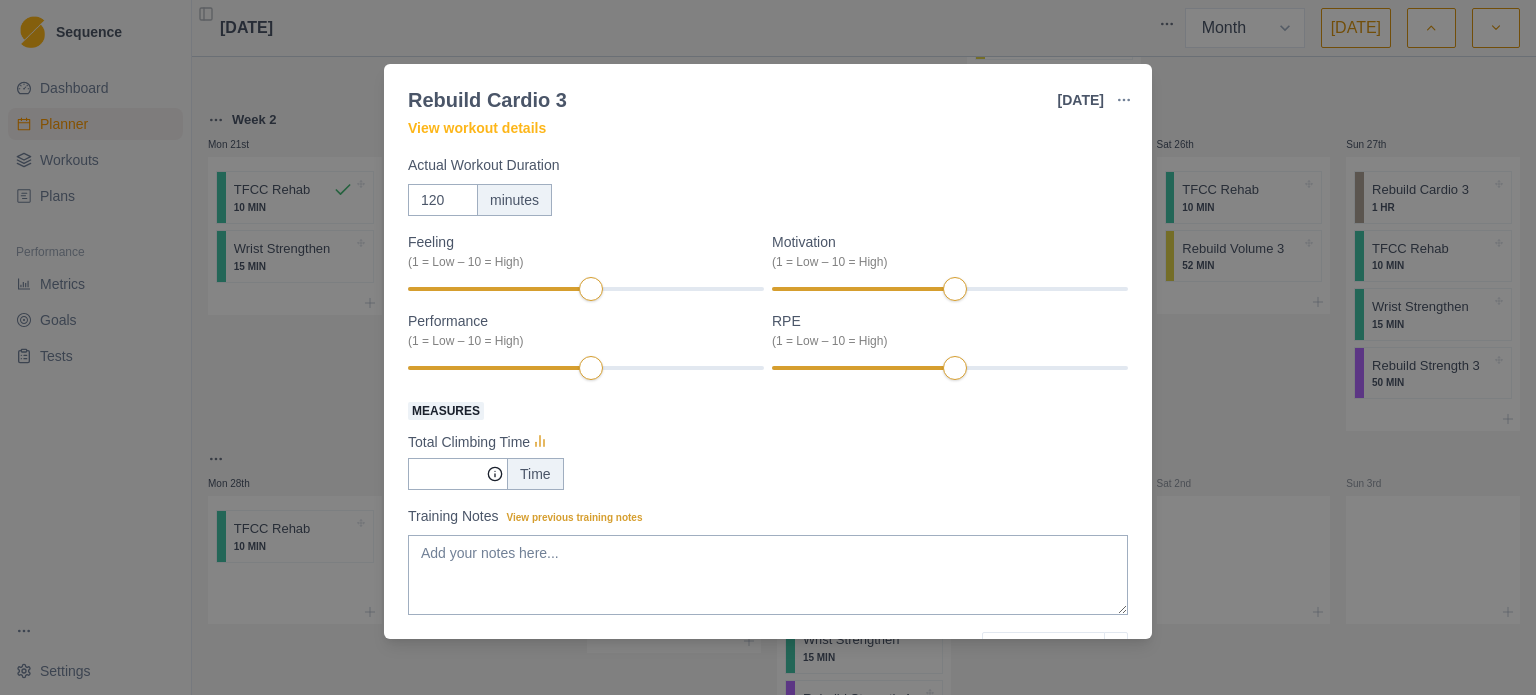 scroll, scrollTop: 152, scrollLeft: 0, axis: vertical 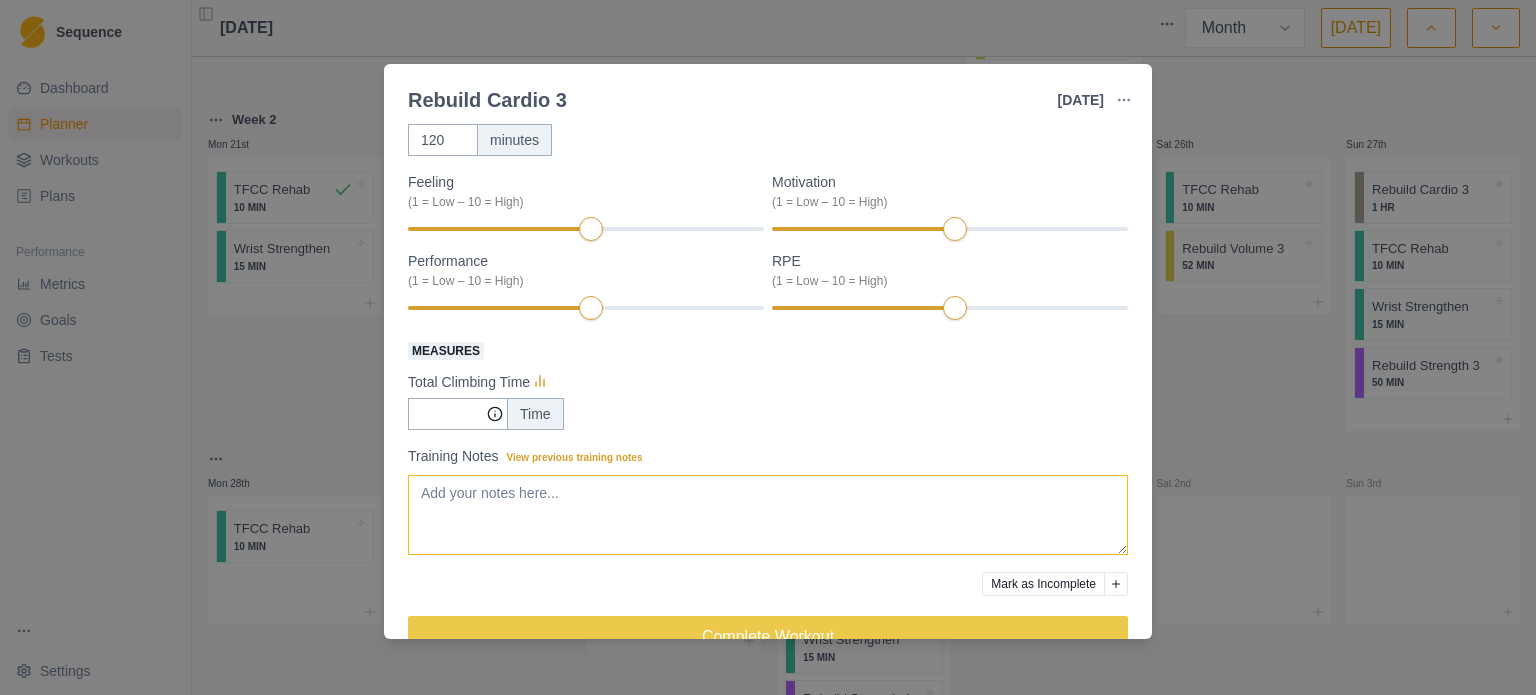 click on "Training Notes View previous training notes" at bounding box center (768, 515) 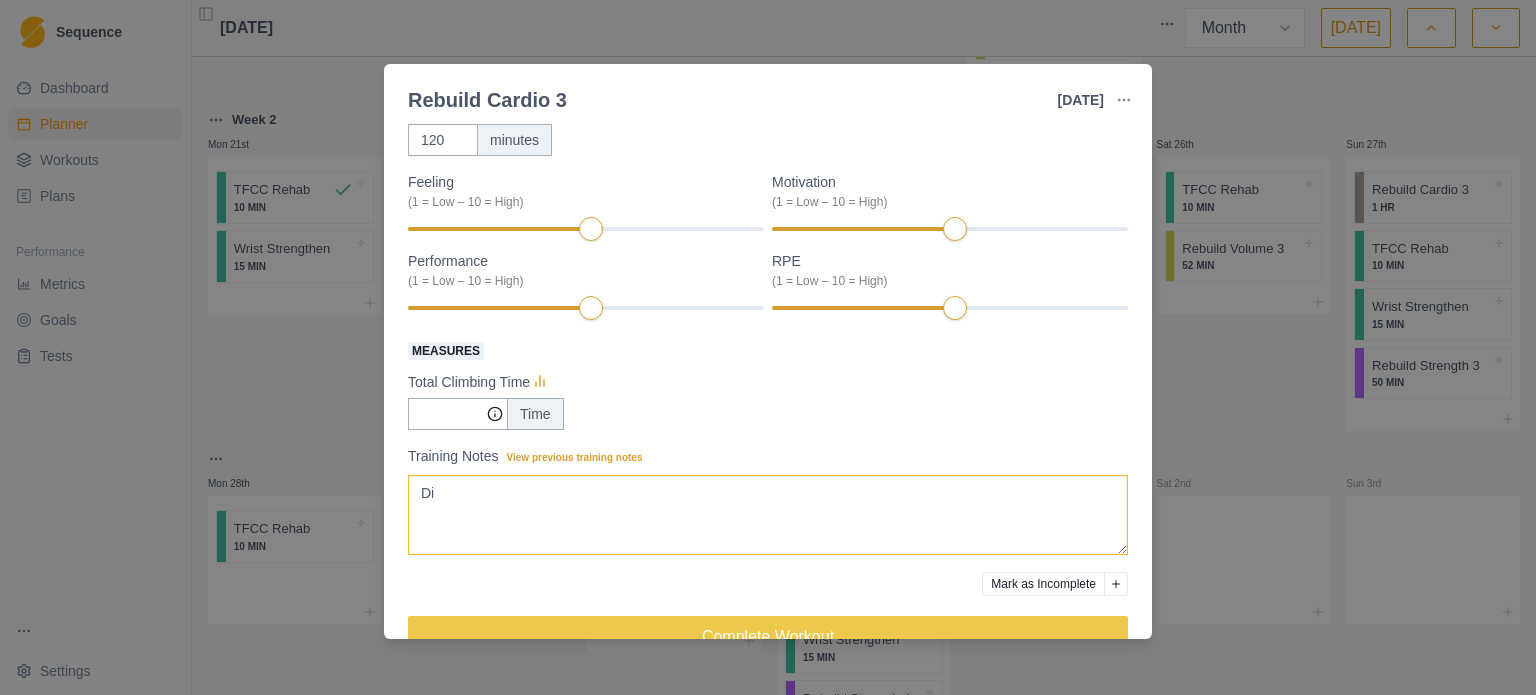 type on "D" 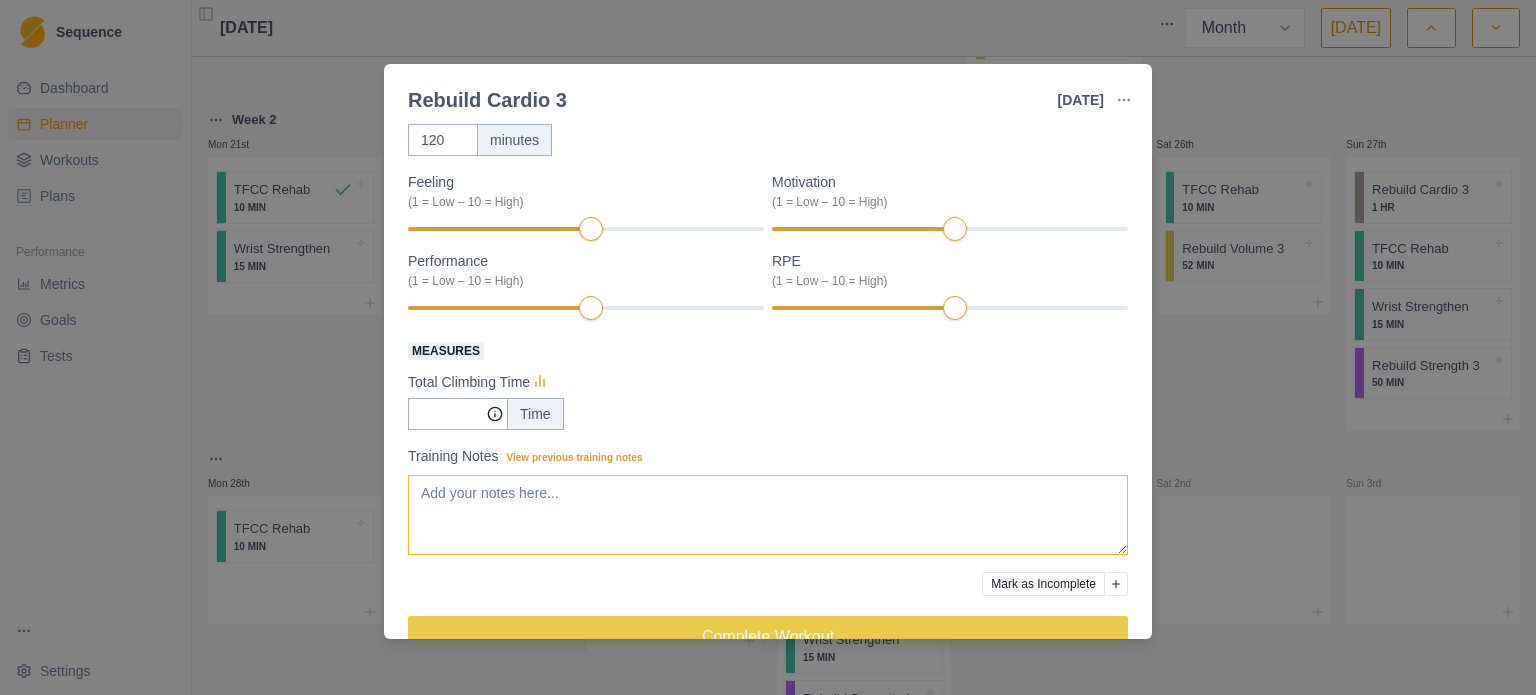 type on "B" 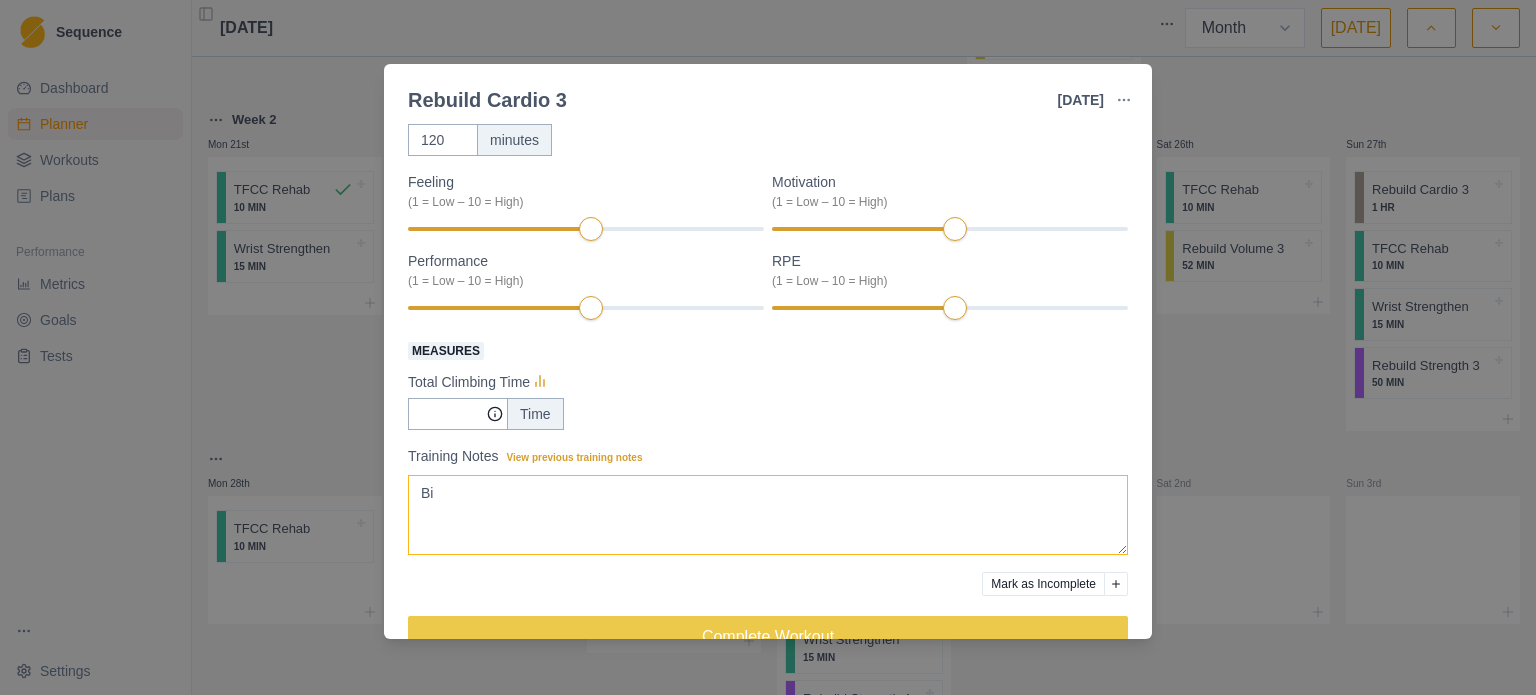 type on "B" 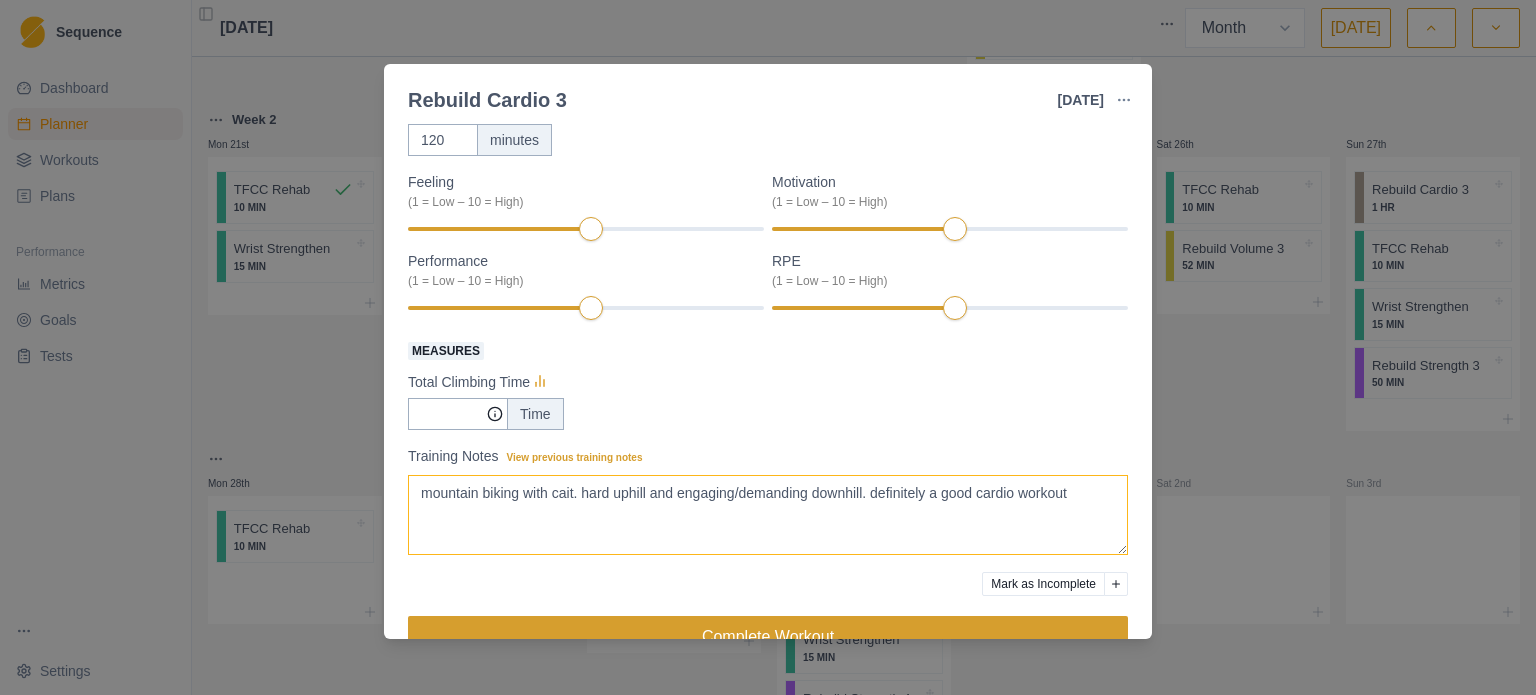 type on "mountain biking with cait. hard uphill and engaging/demanding downhill. definitely a good cardio workout" 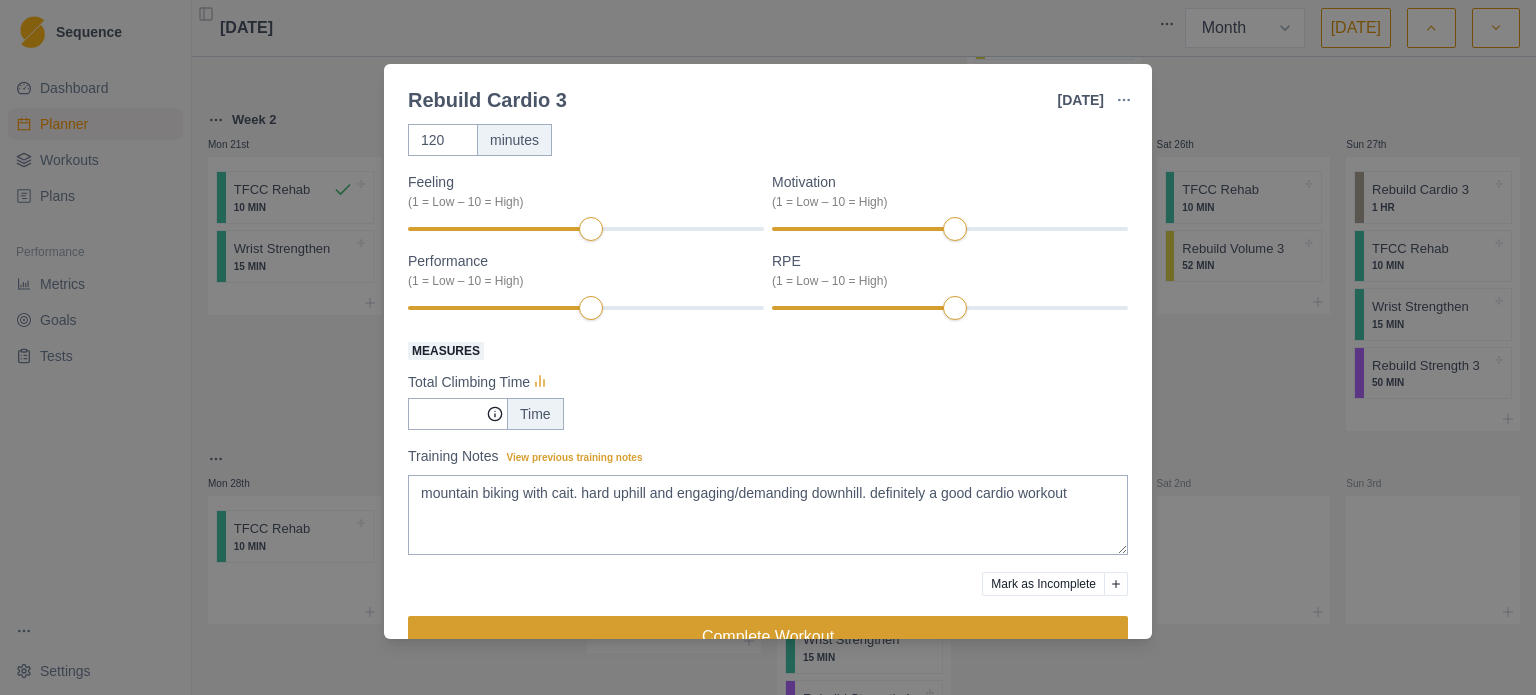 click on "Complete Workout" at bounding box center (768, 636) 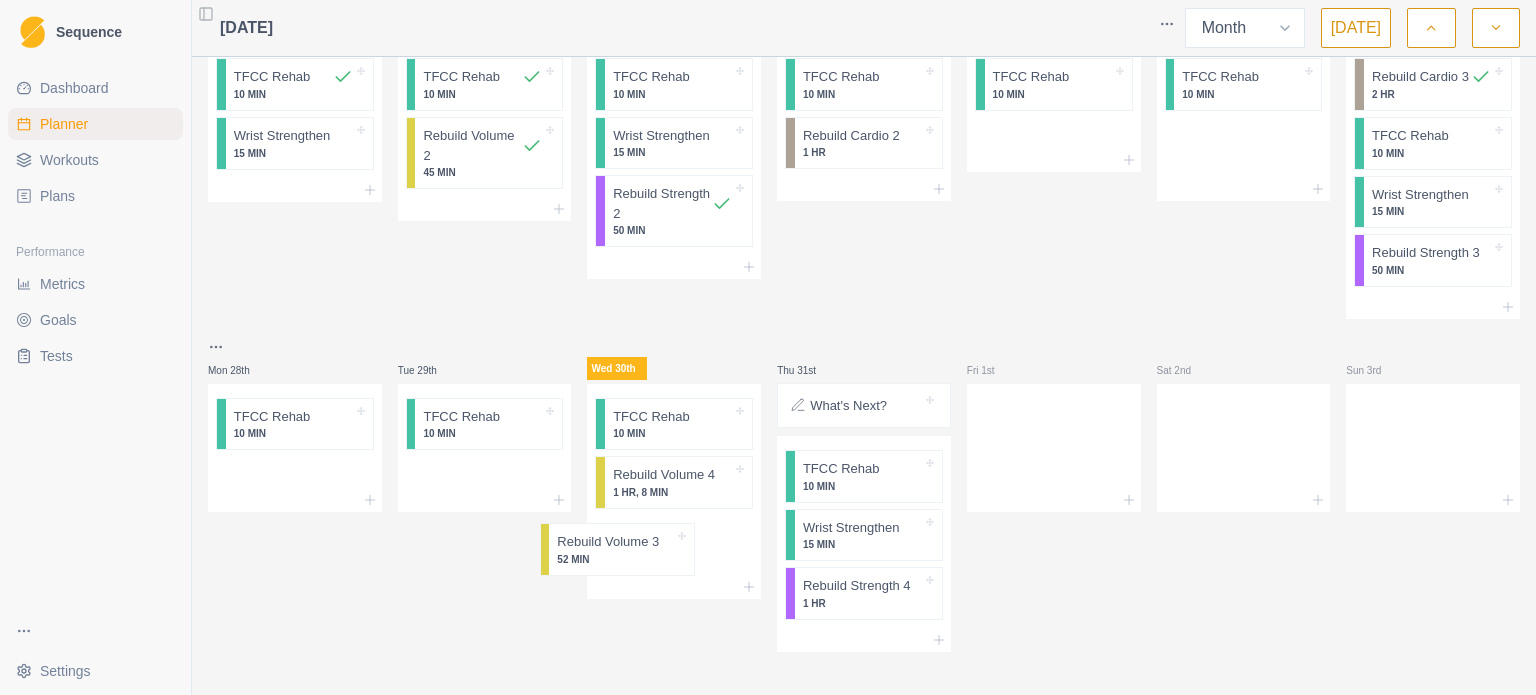 scroll, scrollTop: 845, scrollLeft: 0, axis: vertical 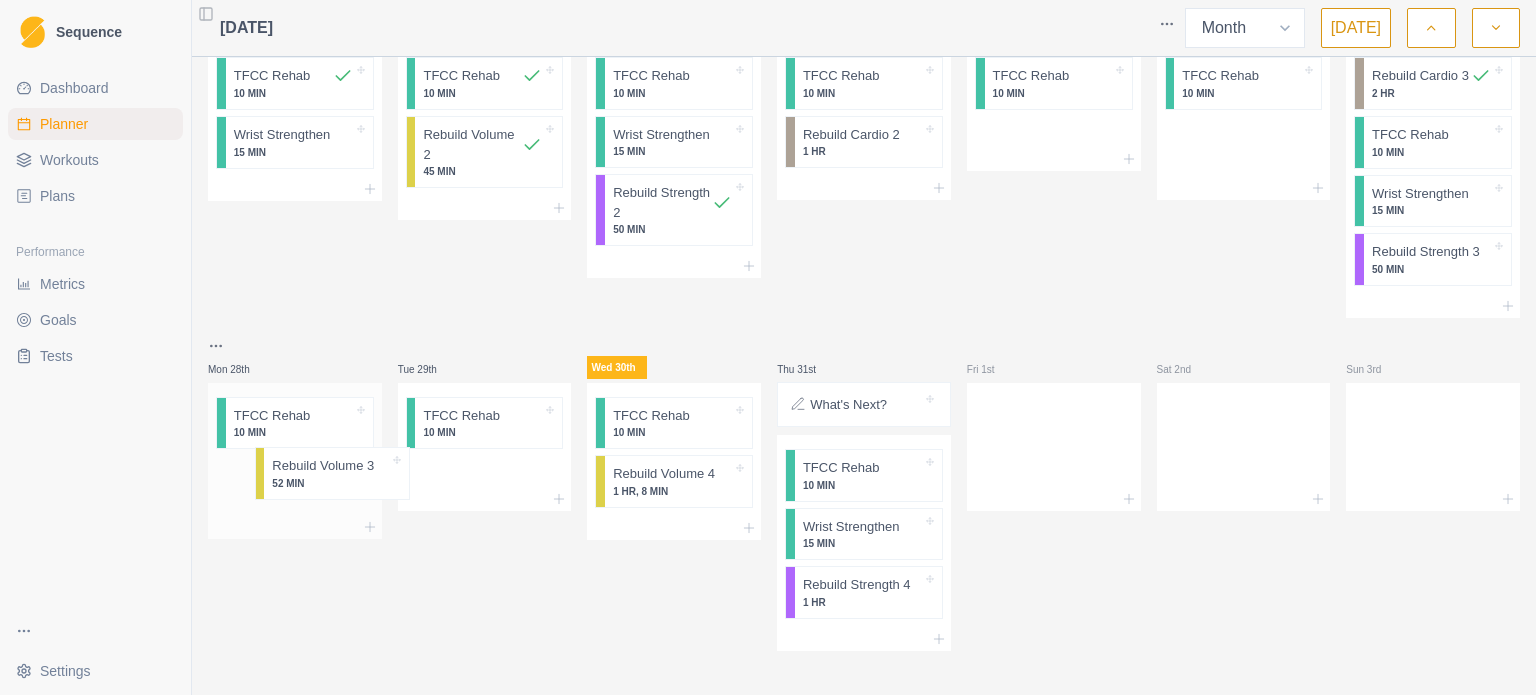 drag, startPoint x: 1234, startPoint y: 260, endPoint x: 330, endPoint y: 485, distance: 931.57983 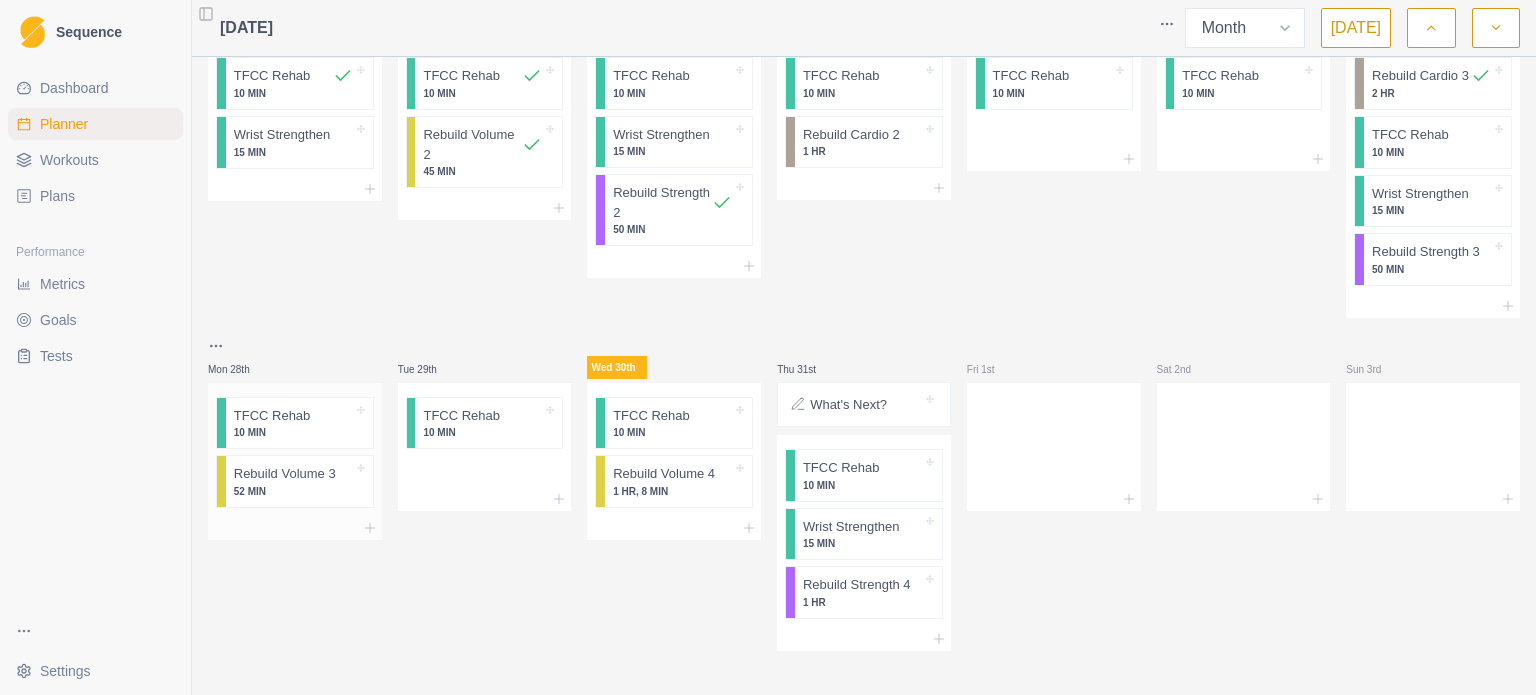 click on "52 MIN" at bounding box center [293, 491] 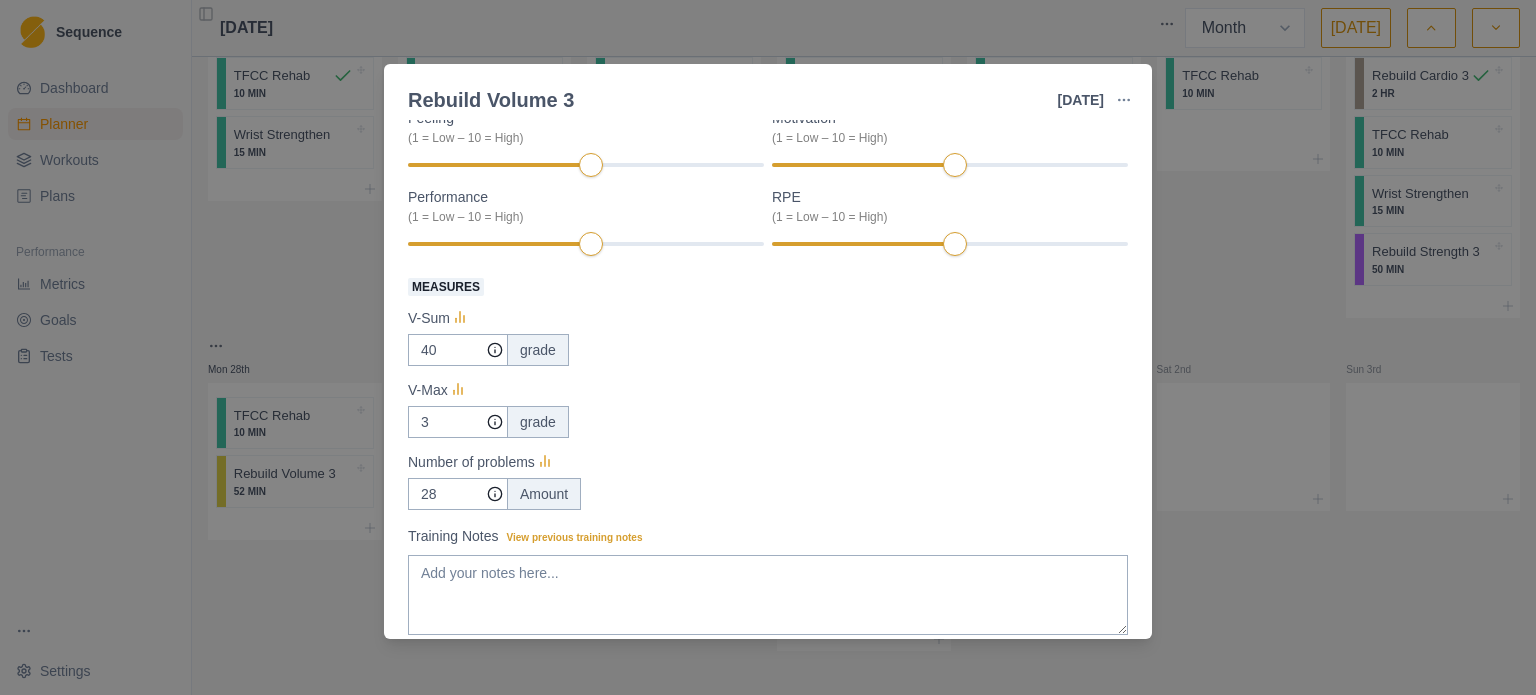 scroll, scrollTop: 342, scrollLeft: 0, axis: vertical 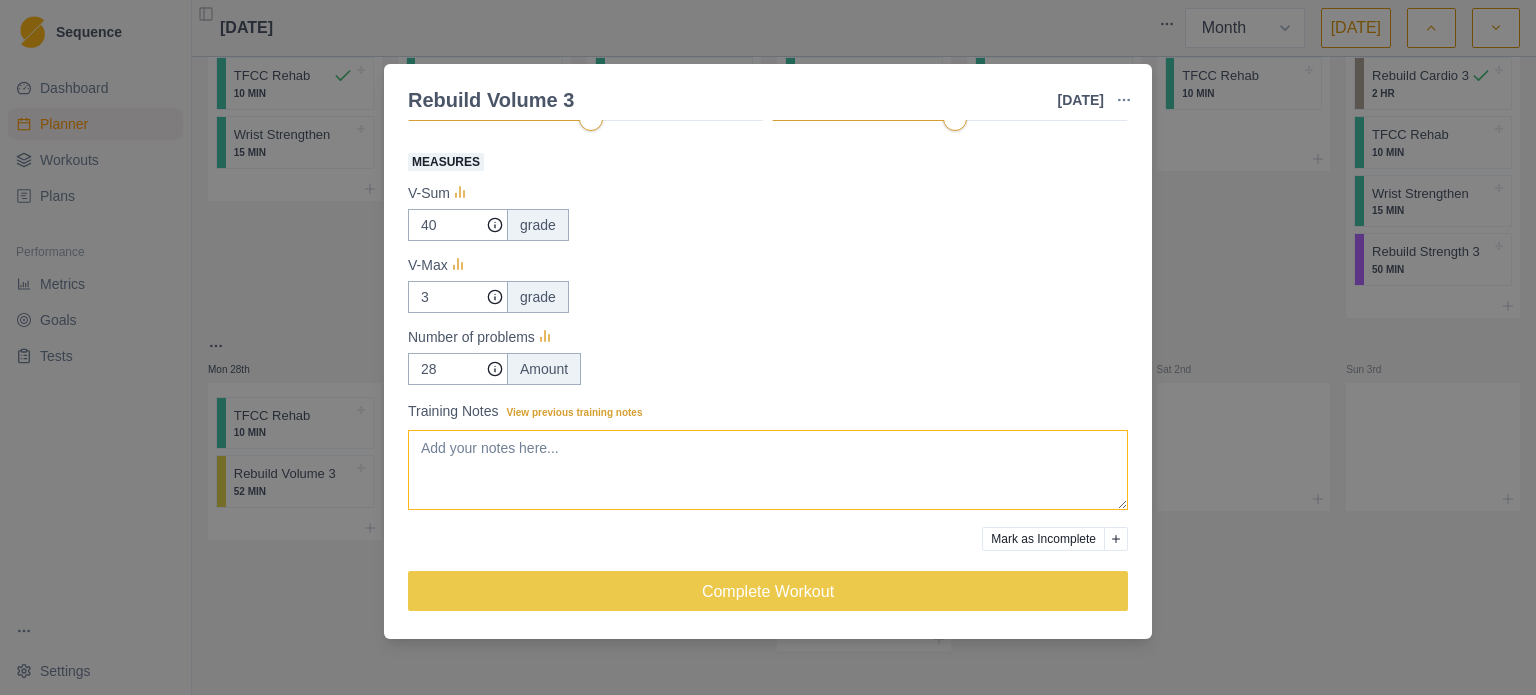 click on "Training Notes View previous training notes" at bounding box center [768, 470] 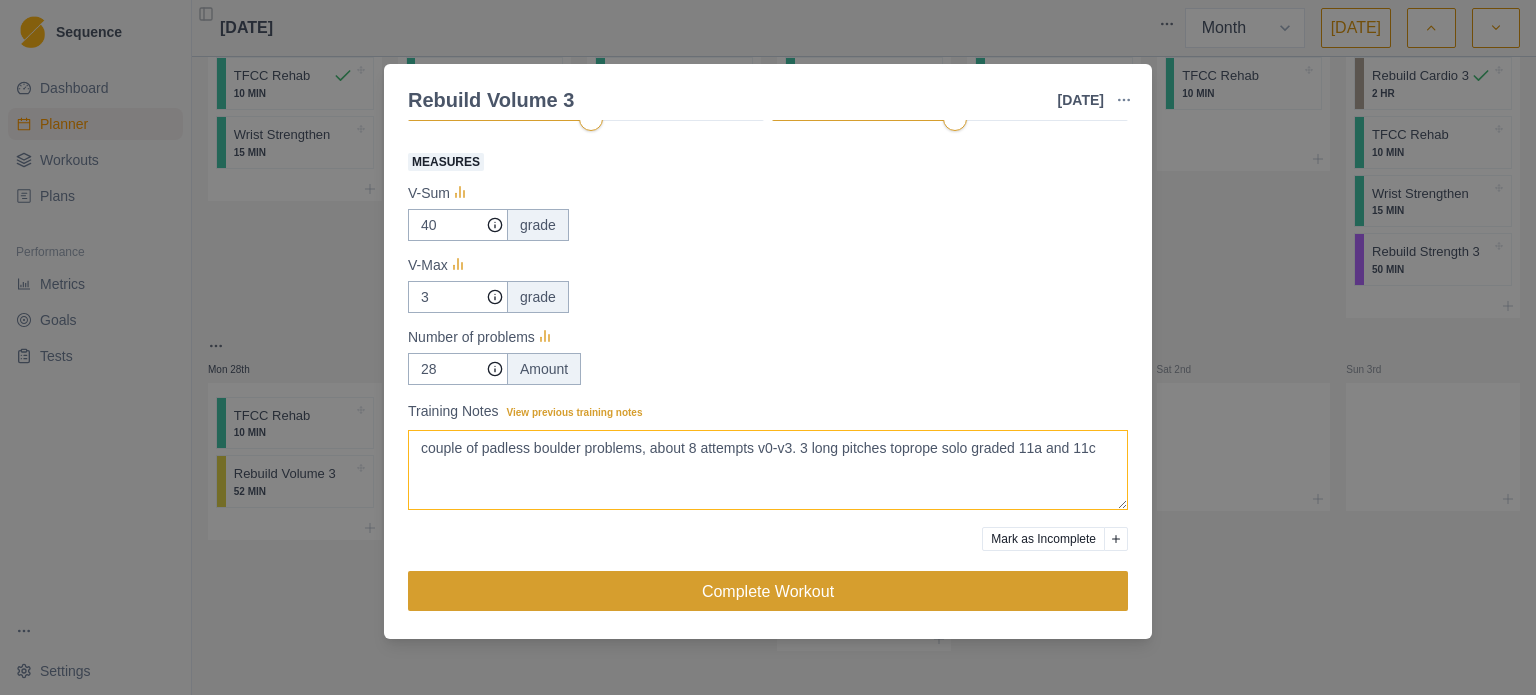 type on "couple of padless boulder problems, about 8 attempts v0-v3. 3 long pitches toprope solo graded 11a and 11c" 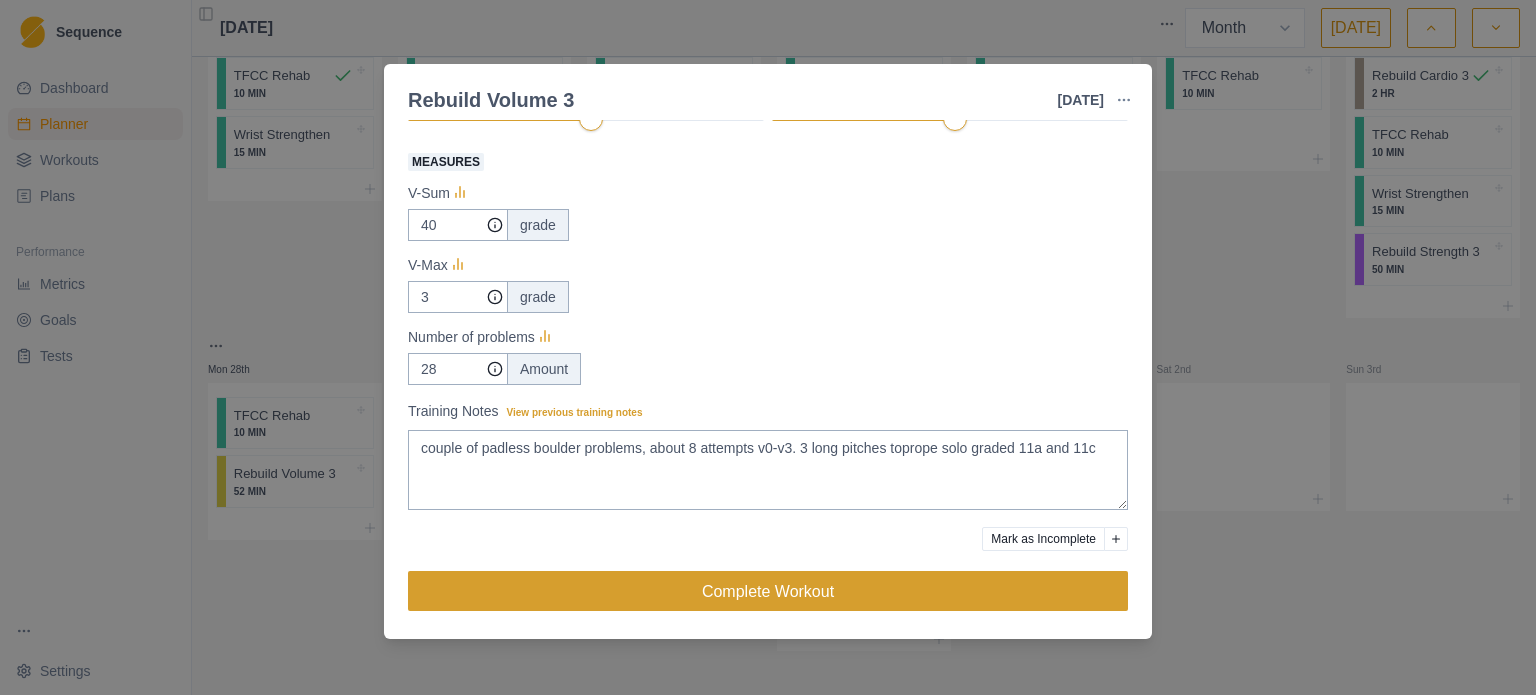 click on "Complete Workout" at bounding box center [768, 591] 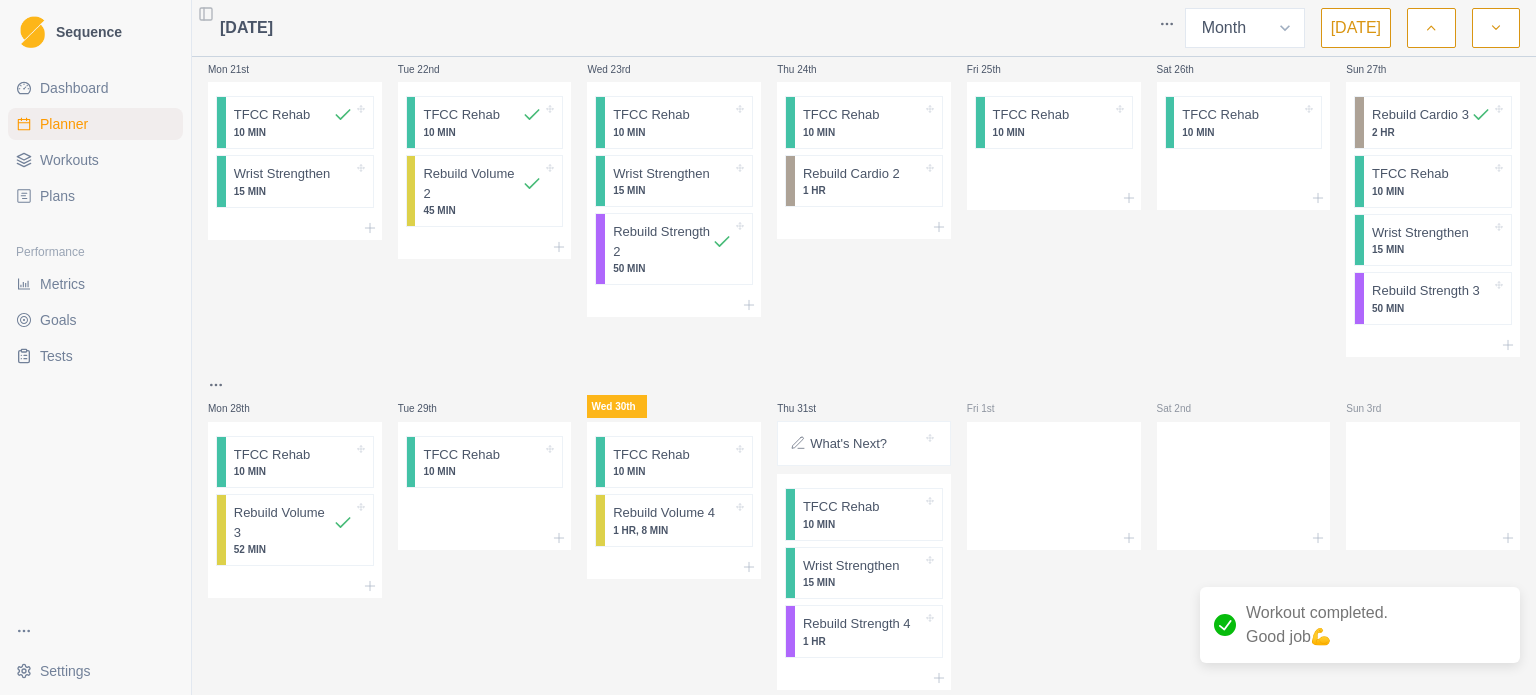 scroll, scrollTop: 805, scrollLeft: 0, axis: vertical 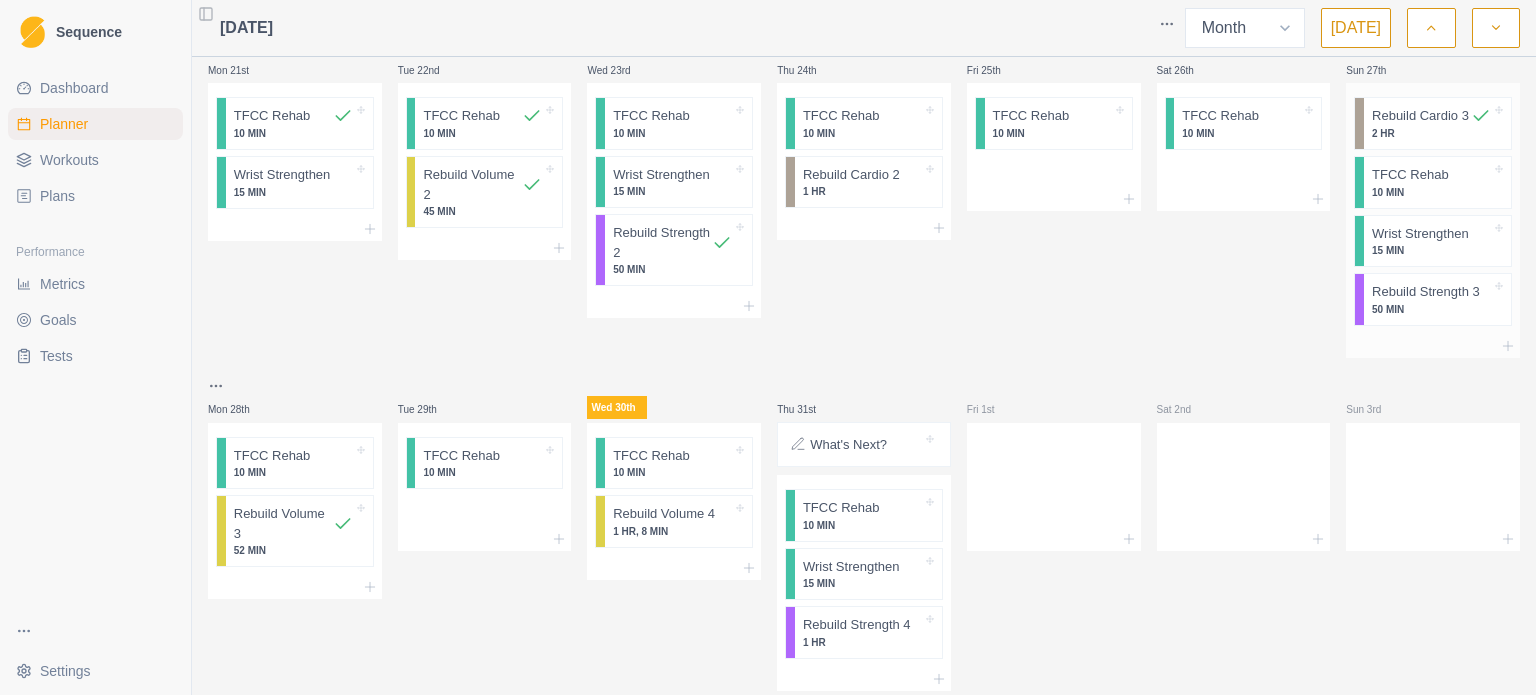click on "10 MIN" at bounding box center [1431, 192] 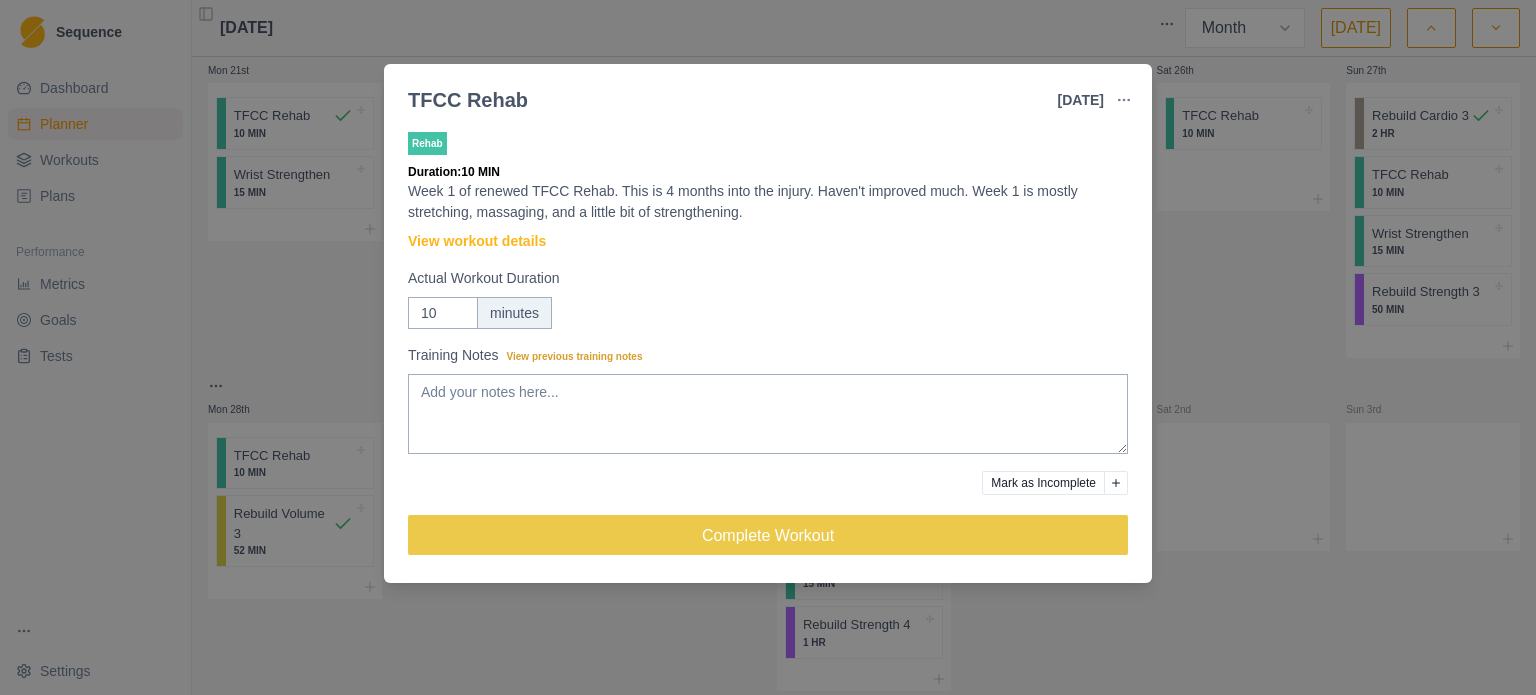 click on "Mark as Incomplete" at bounding box center (1043, 483) 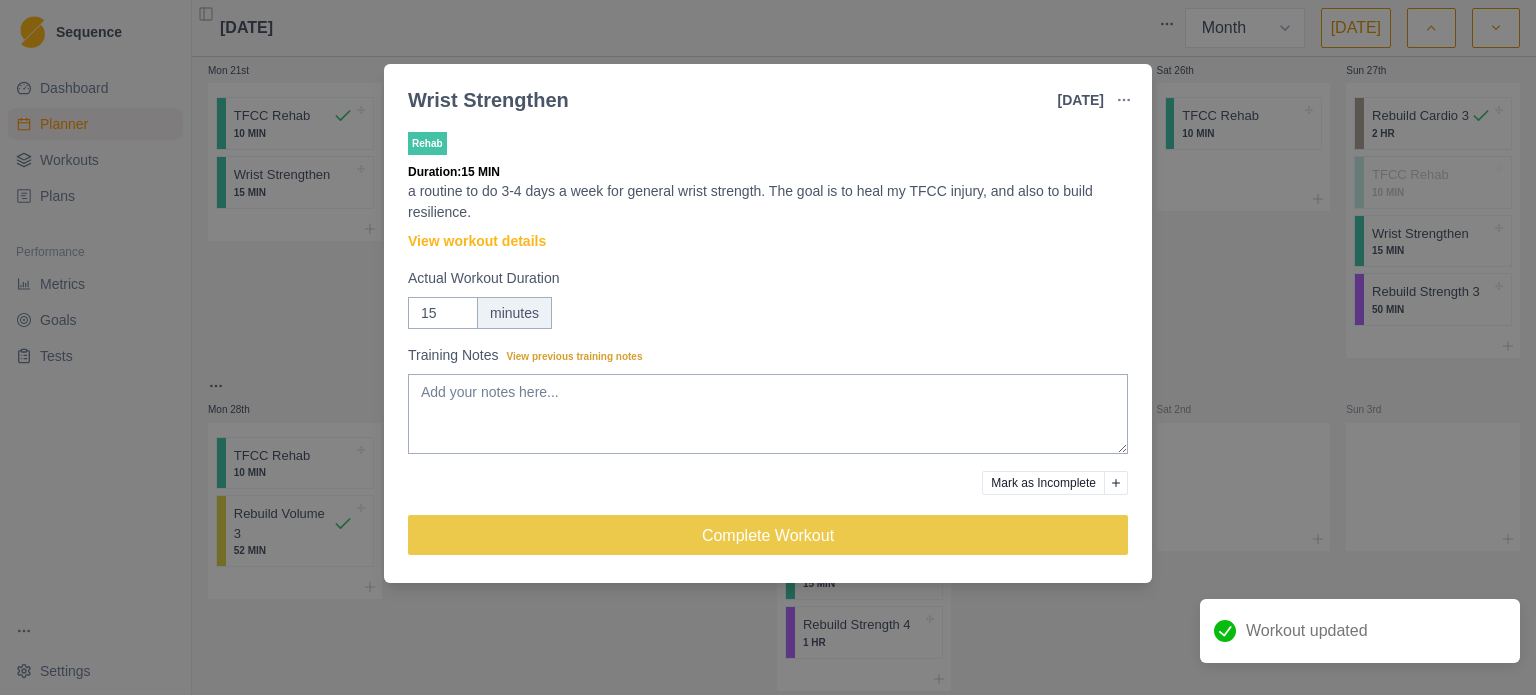 click on "Mark as Incomplete" at bounding box center [1055, 483] 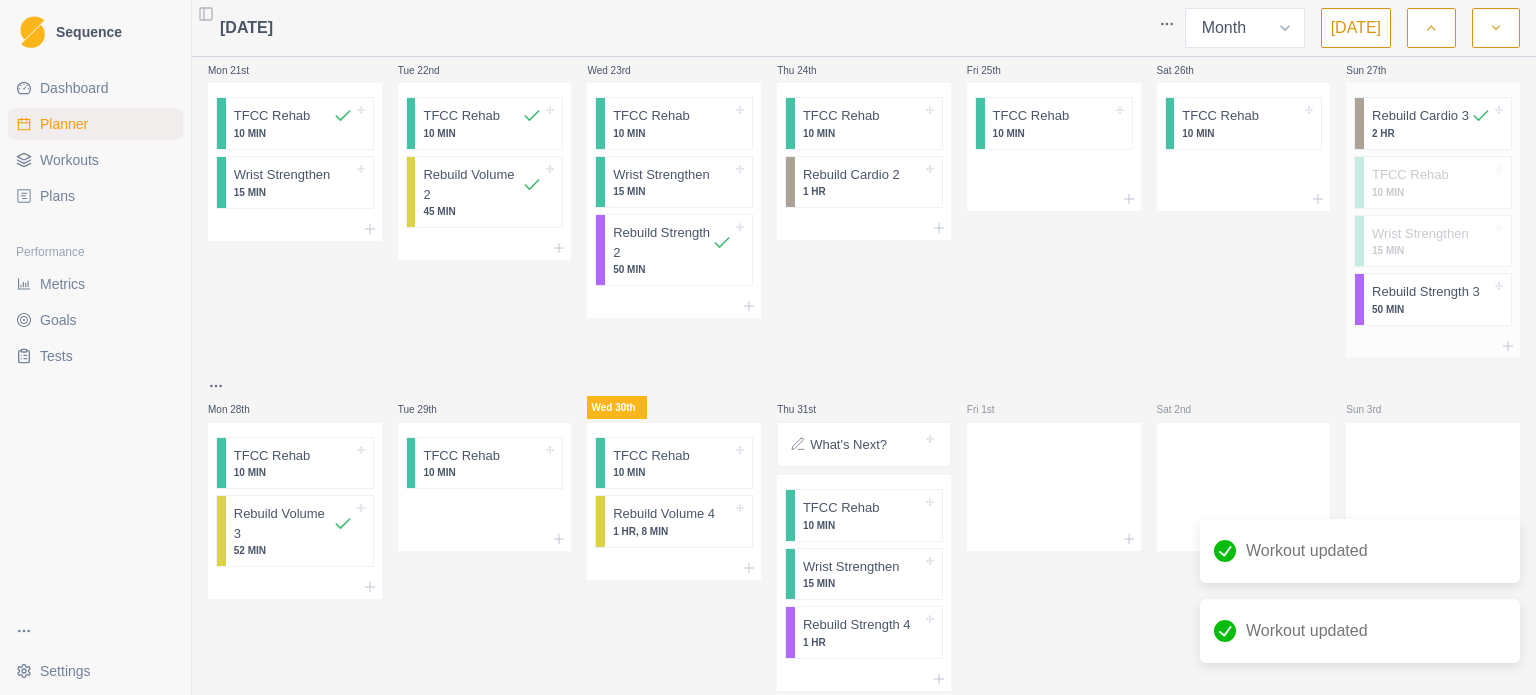 click on "50 MIN" at bounding box center [1431, 309] 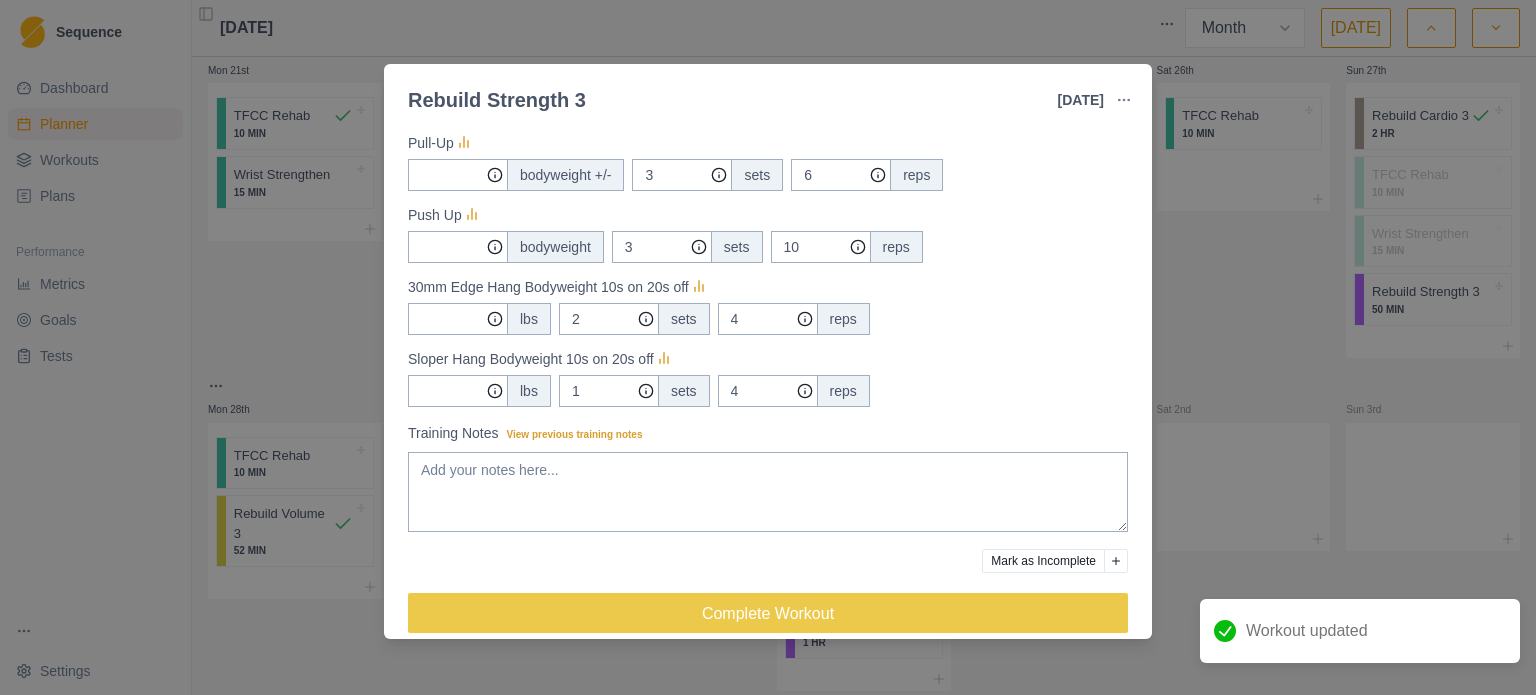 scroll, scrollTop: 560, scrollLeft: 0, axis: vertical 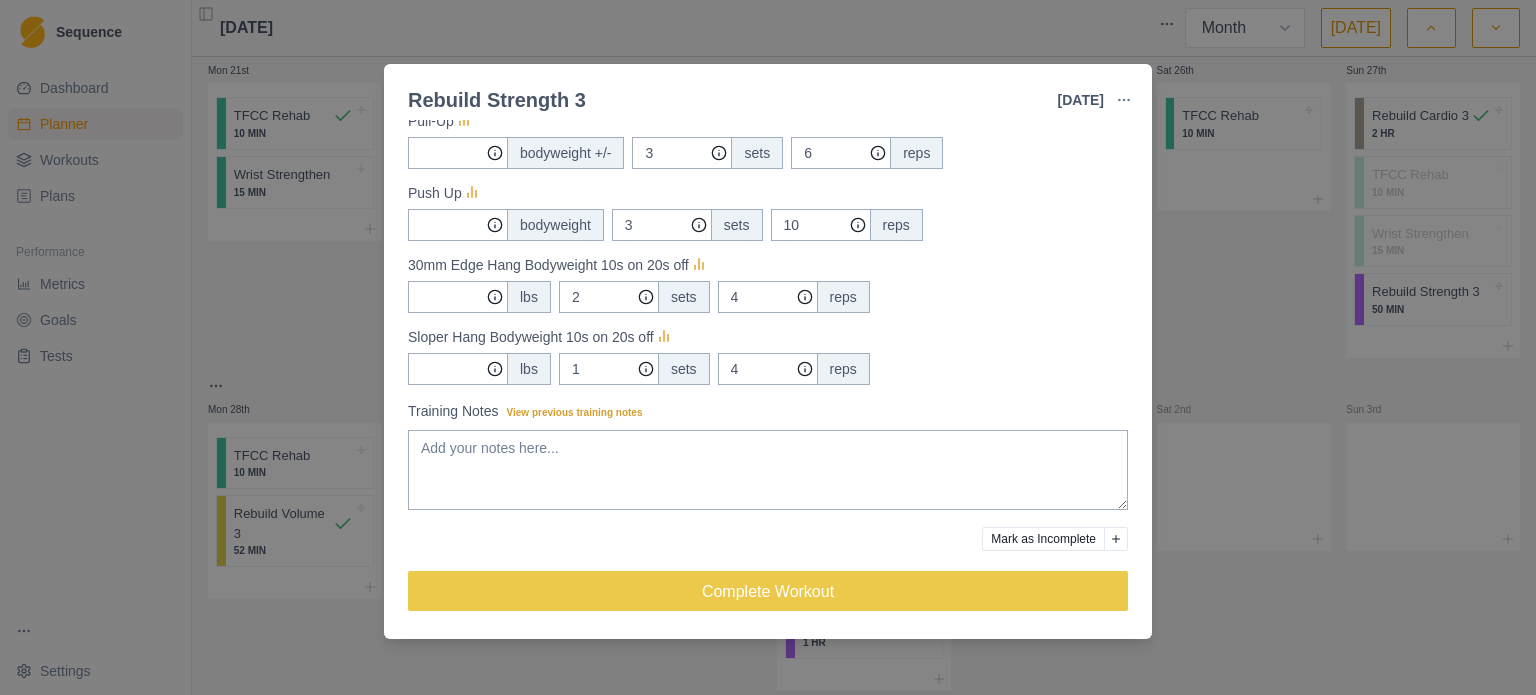 click on "Mark as Incomplete" at bounding box center (1043, 539) 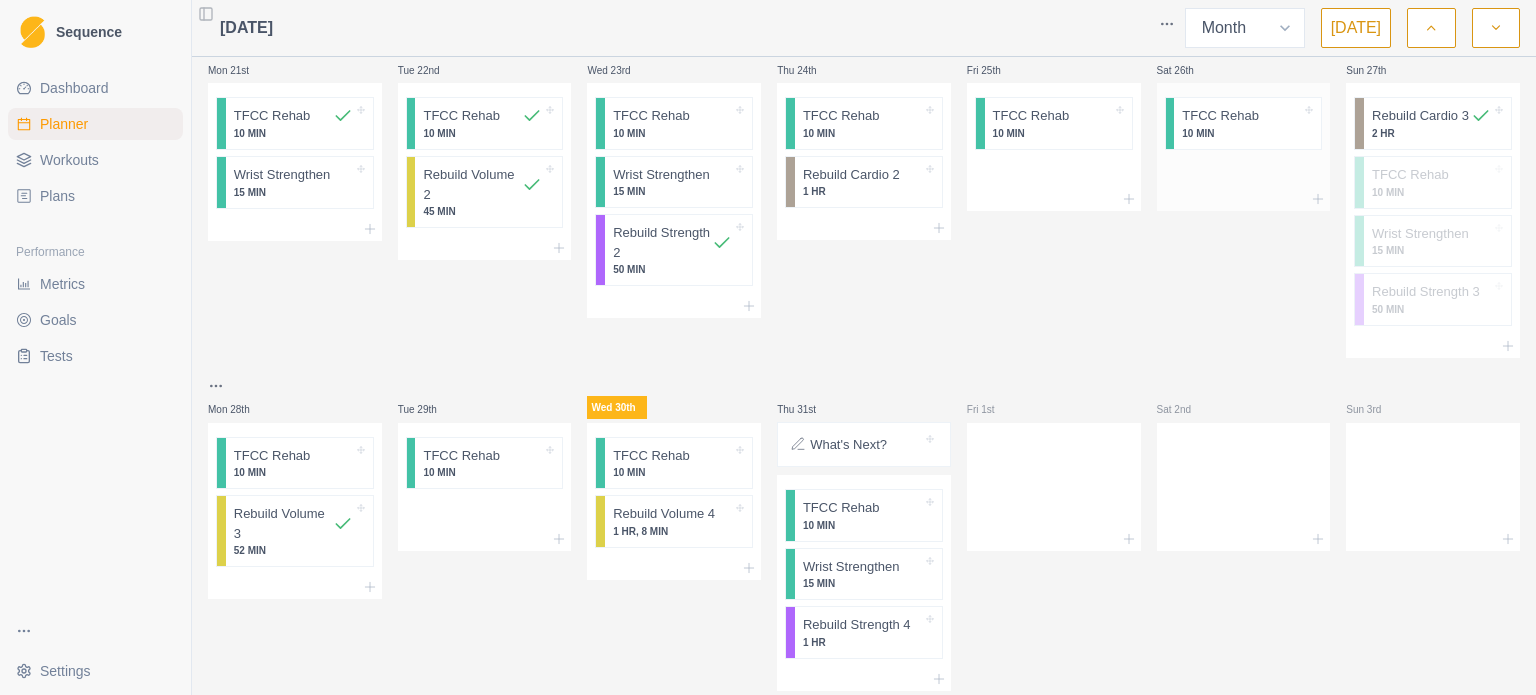 click on "10 MIN" at bounding box center [1241, 133] 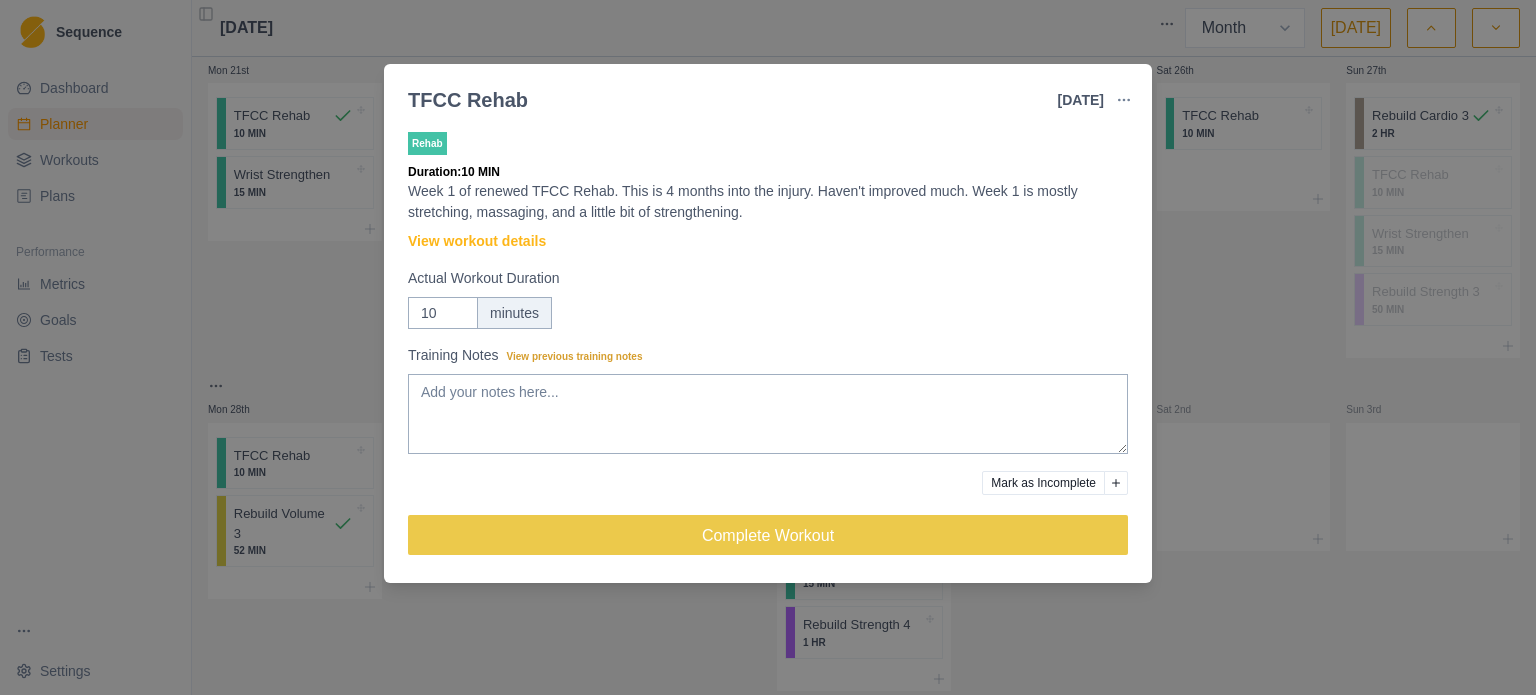 click on "Rehab Duration:  10 MIN Week 1 of renewed TFCC Rehab. This is 4 months into the injury. Haven't improved much. Week 1 is mostly stretching, massaging, and a little bit of strengthening.  View workout details Actual Workout Duration 10 minutes Training Notes View previous training notes Mark as Incomplete Complete Workout" at bounding box center [768, 351] 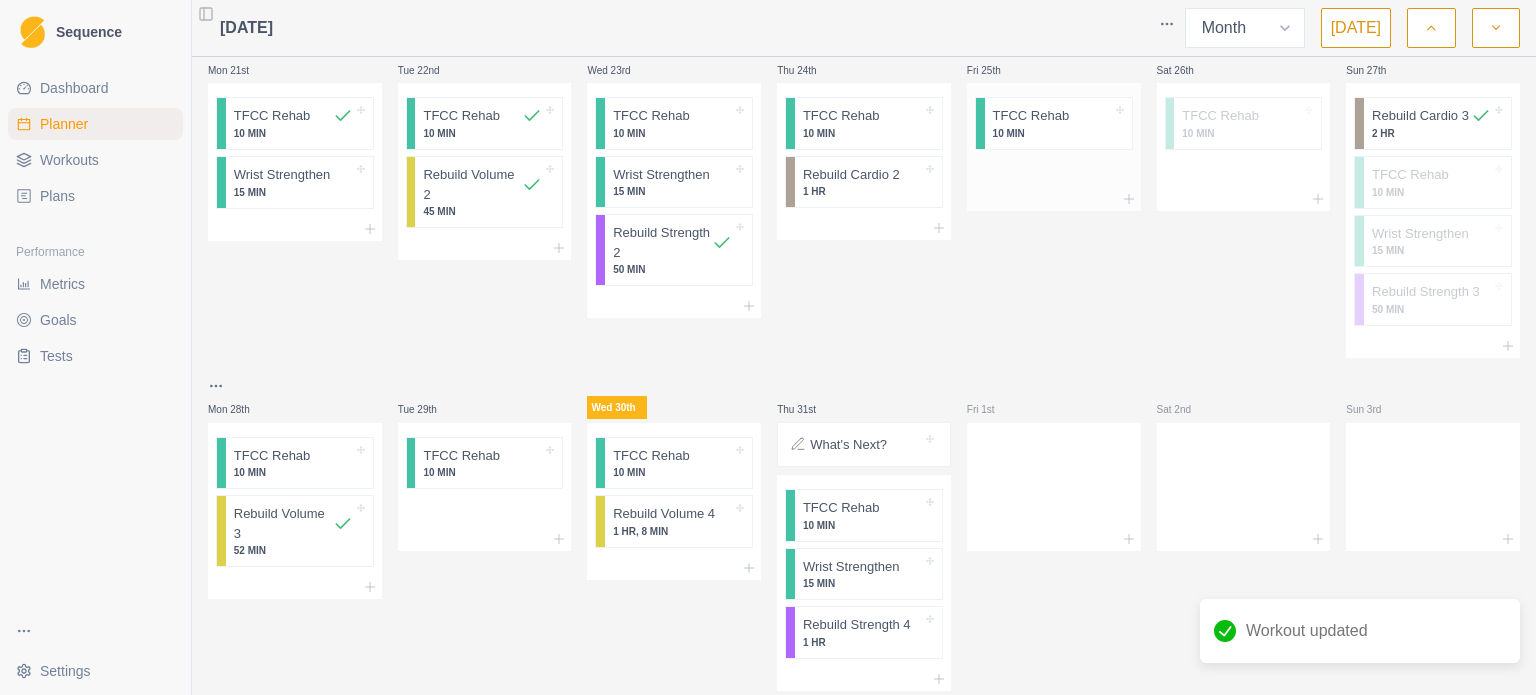 click at bounding box center (1090, 116) 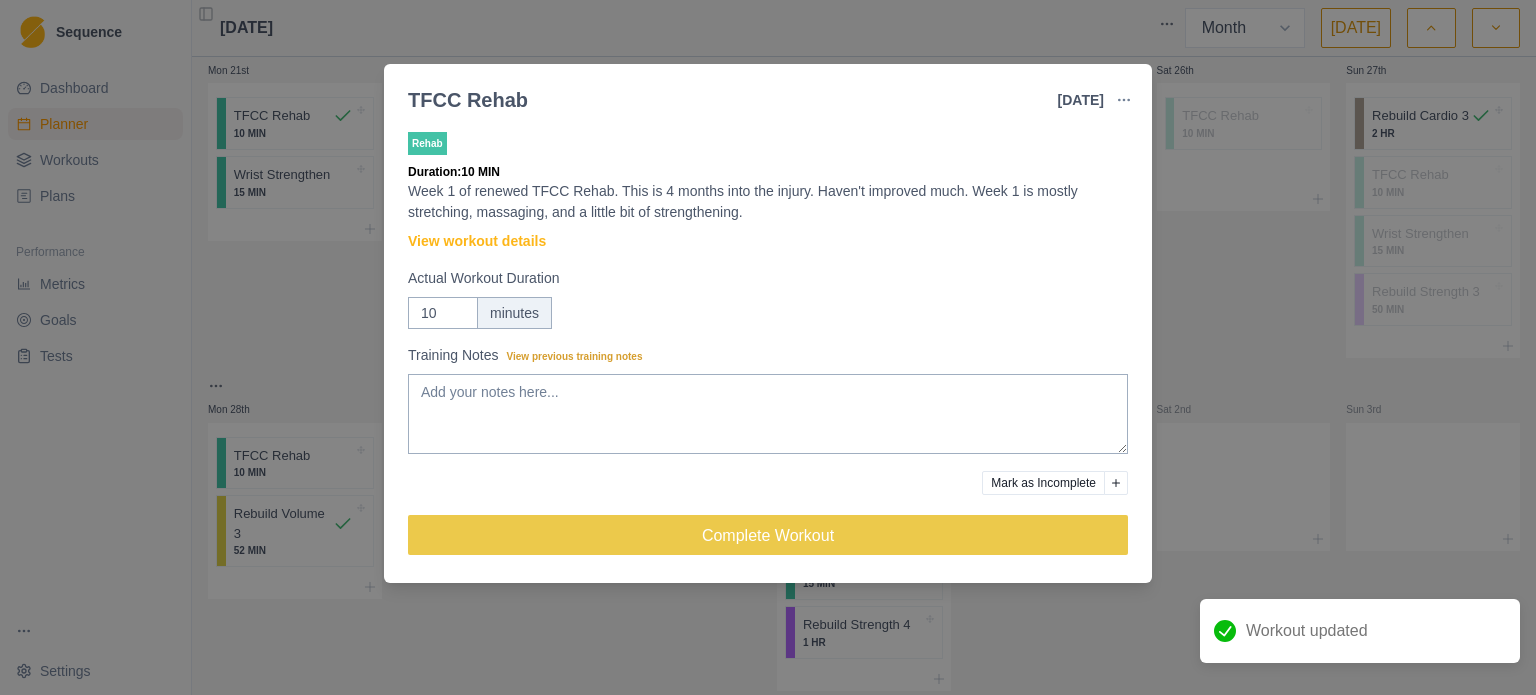 click on "Mark as Incomplete" at bounding box center [1043, 483] 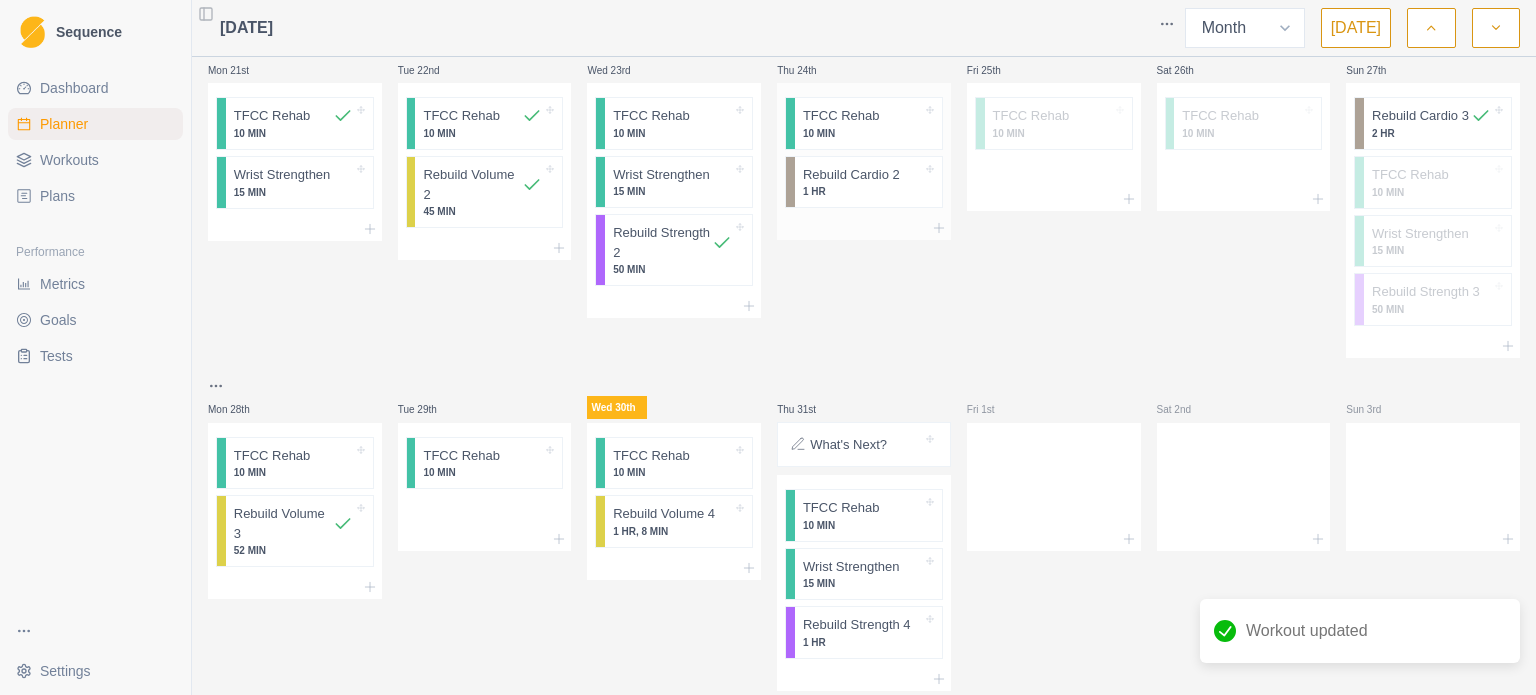 click on "1 HR" at bounding box center [862, 191] 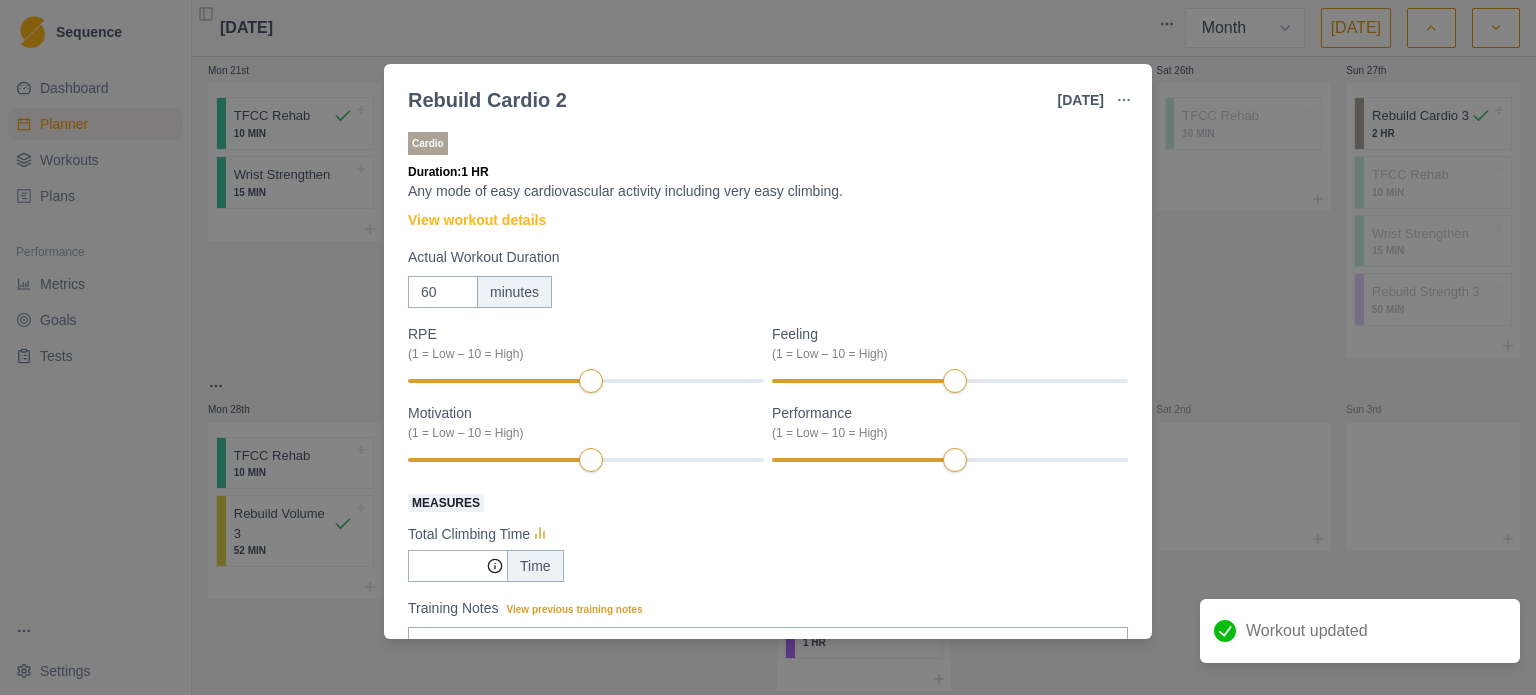 scroll, scrollTop: 197, scrollLeft: 0, axis: vertical 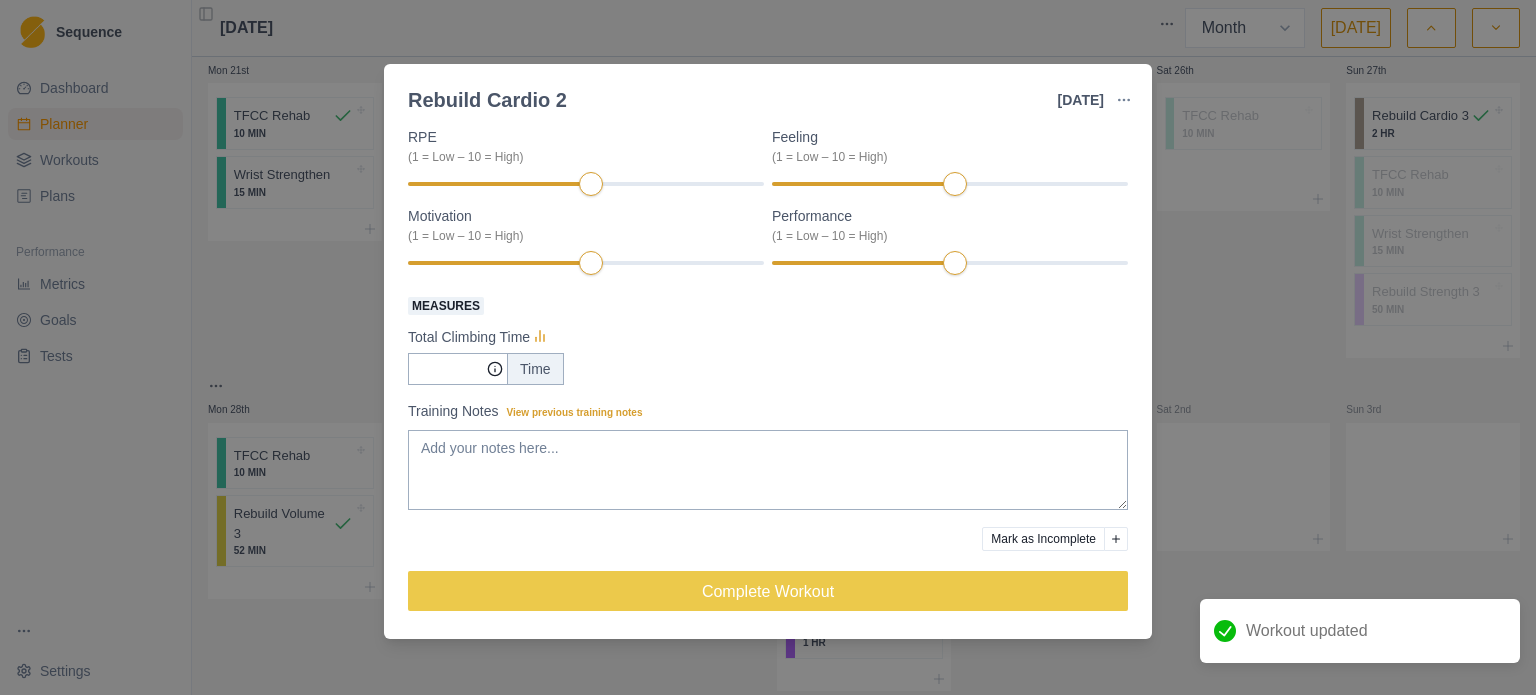 click on "Mark as Incomplete" at bounding box center [1043, 539] 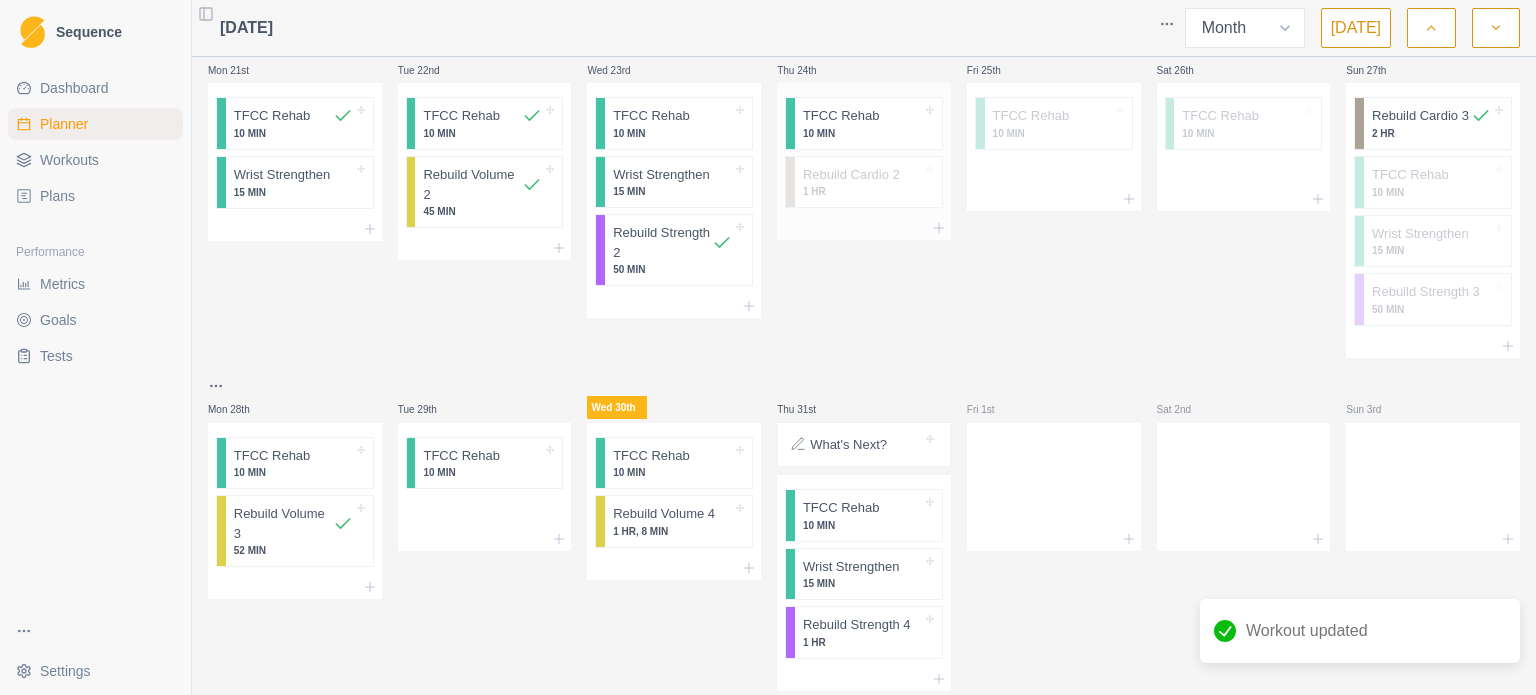 click on "10 MIN" at bounding box center (862, 133) 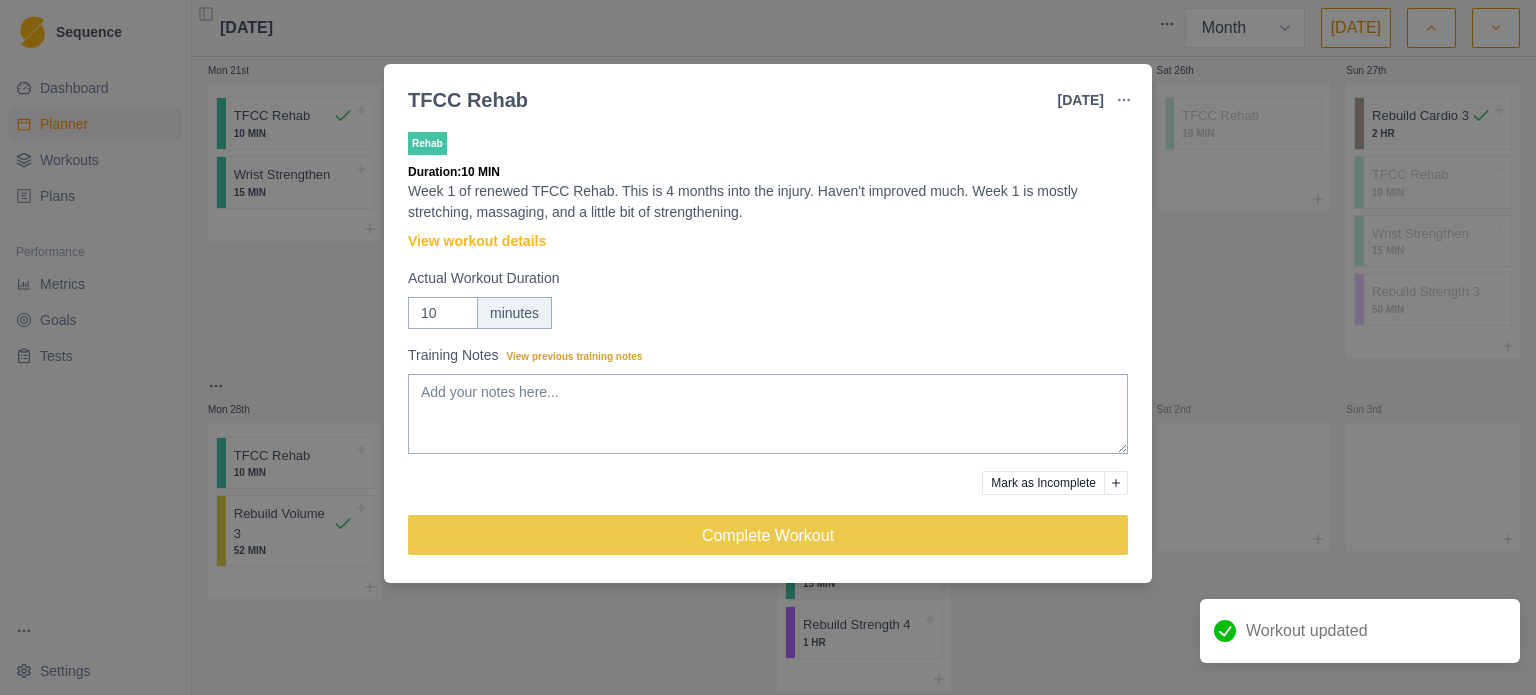 click on "Mark as Incomplete" at bounding box center [1043, 483] 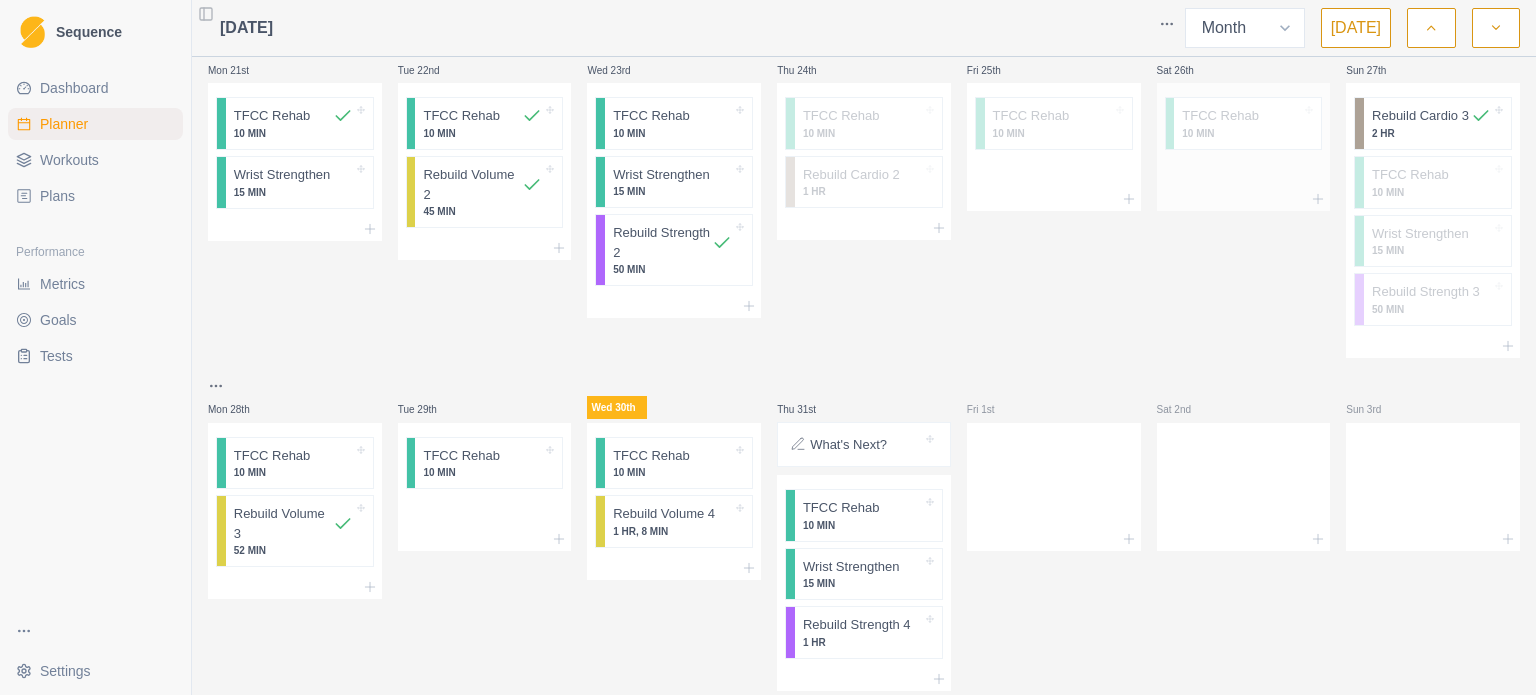 scroll, scrollTop: 774, scrollLeft: 0, axis: vertical 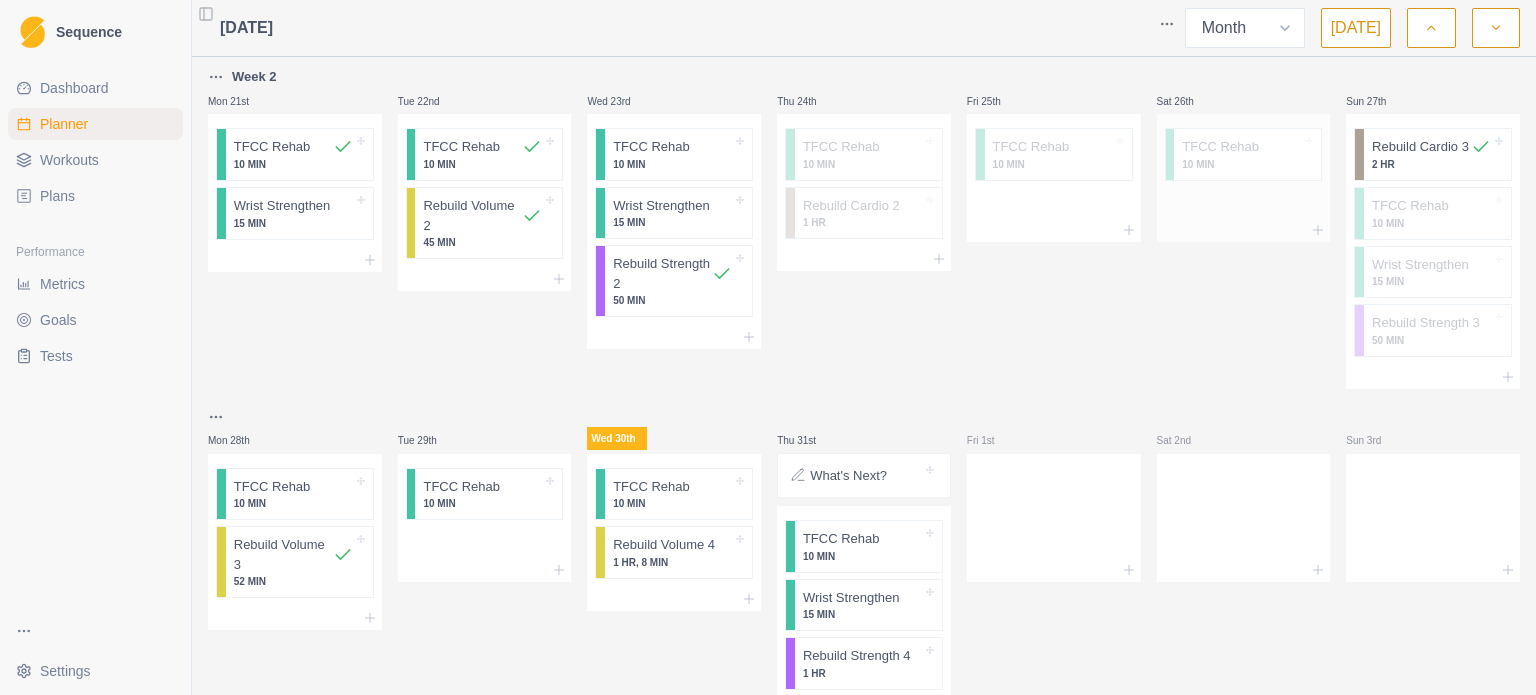 click at bounding box center (1244, 230) 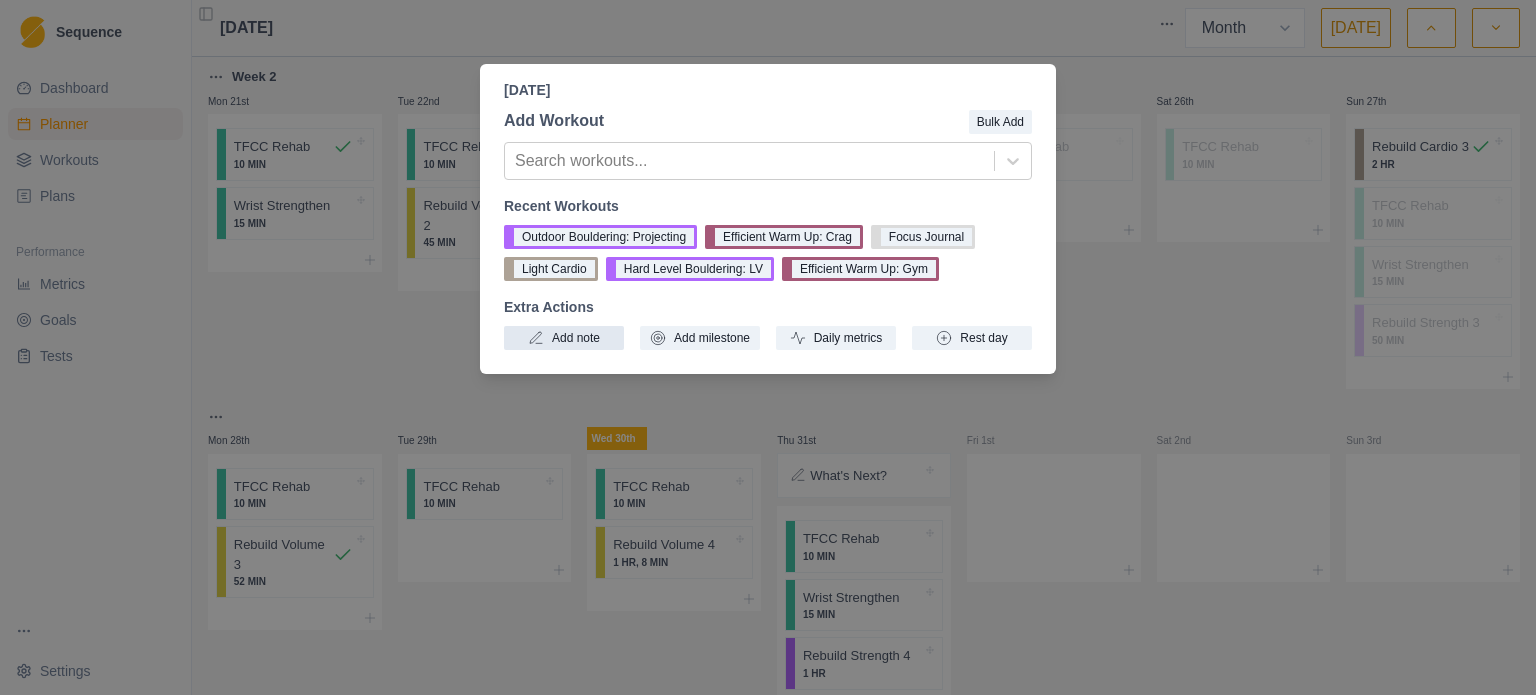 click on "Add note" at bounding box center [564, 338] 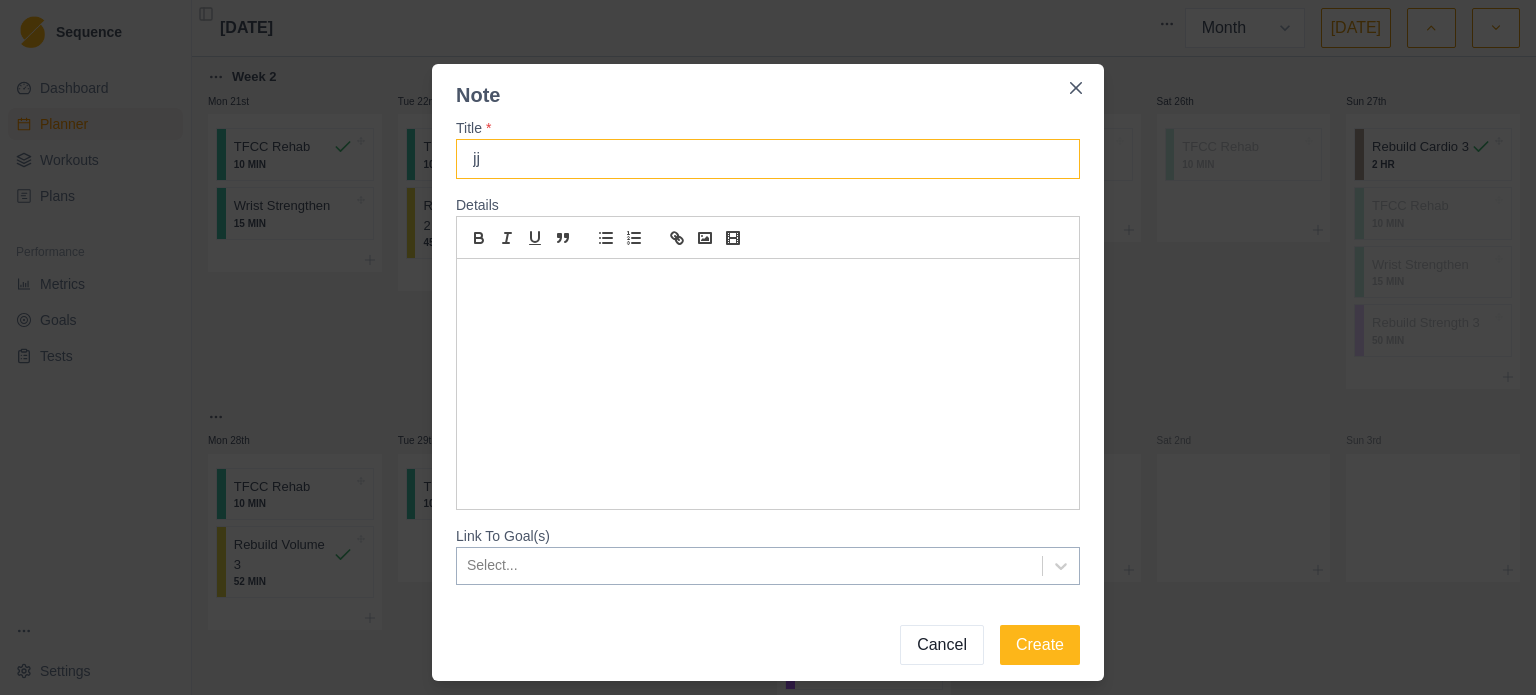 type on "j" 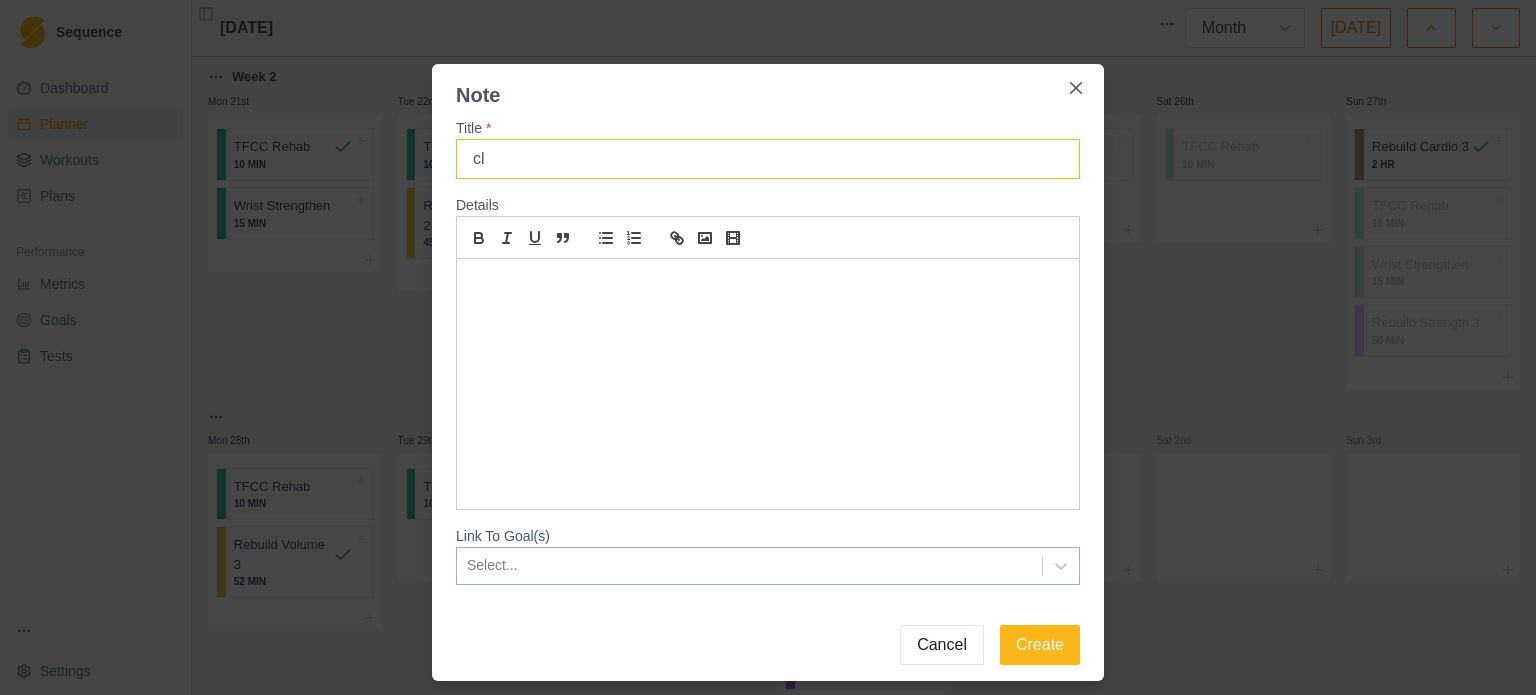 type on "c" 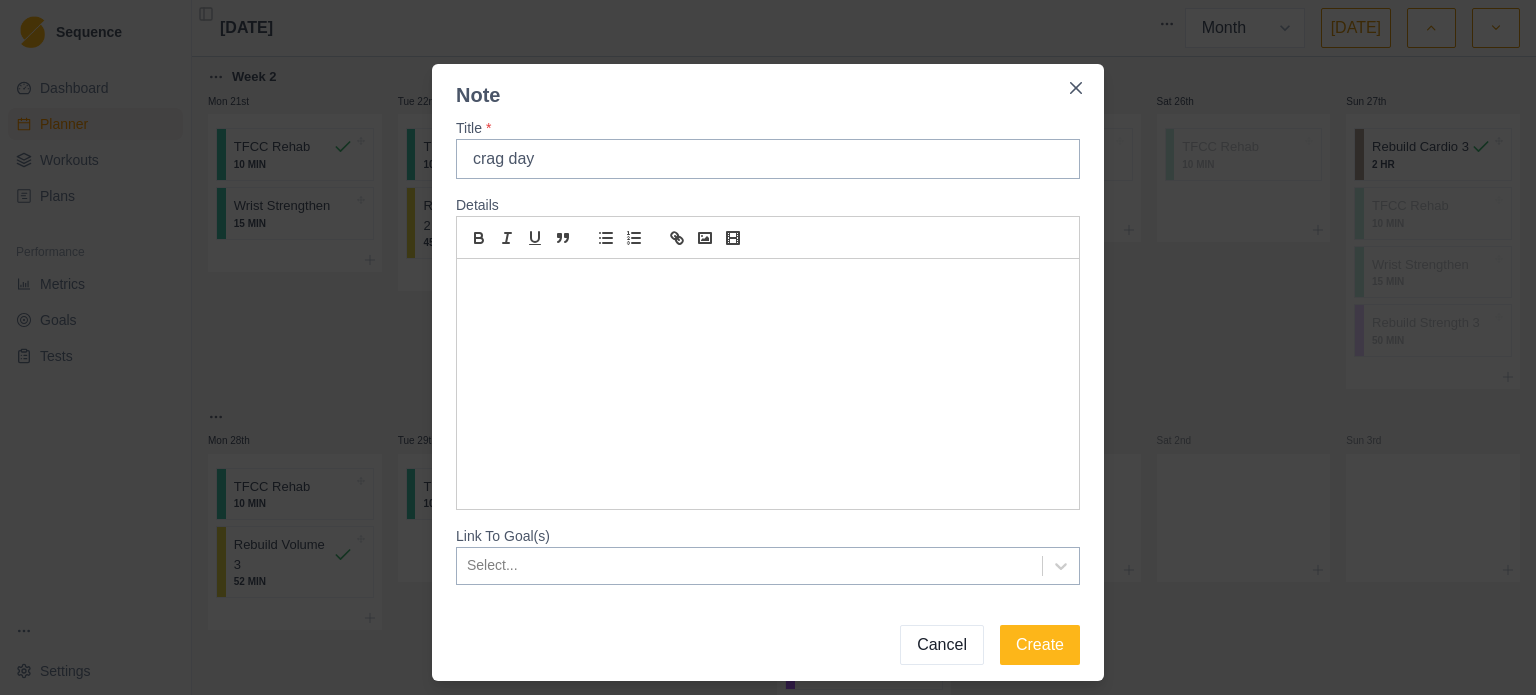 type on "crag day" 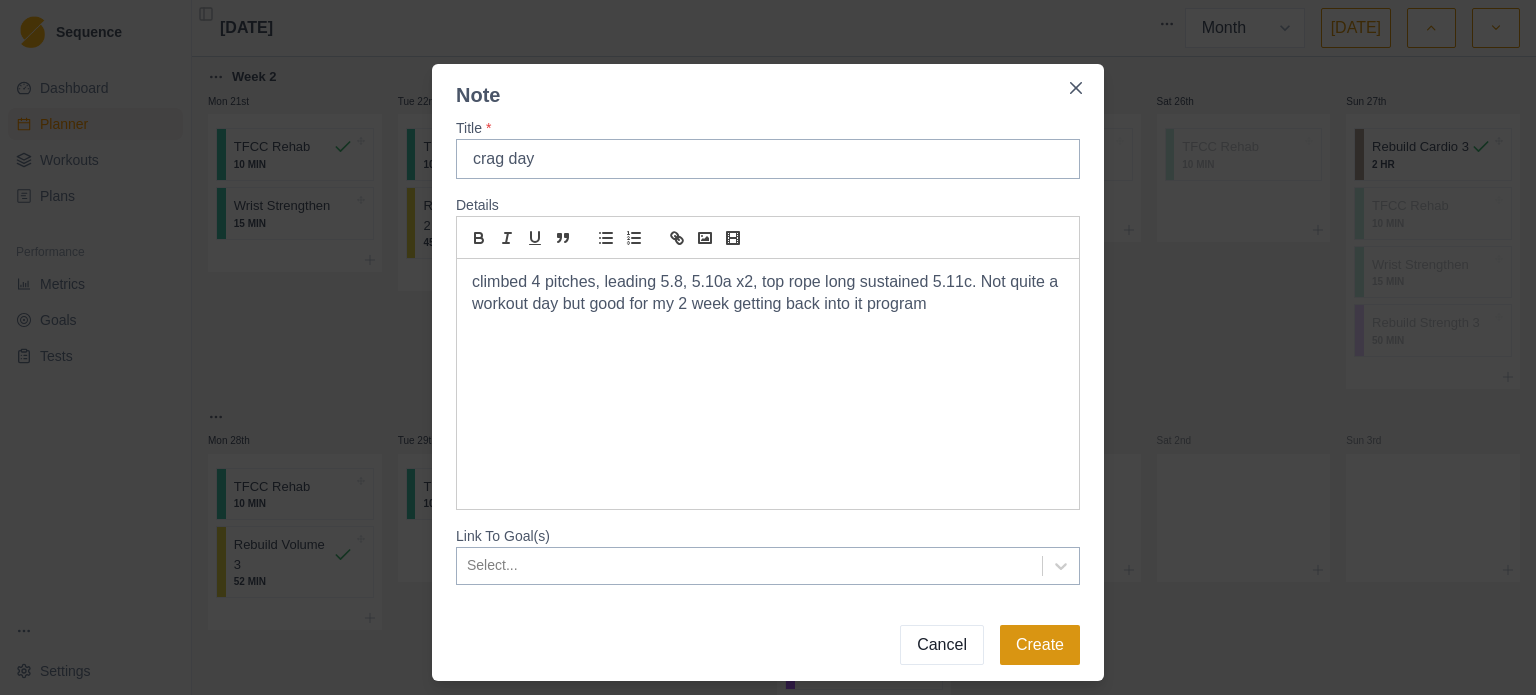 click on "Create" at bounding box center [1040, 645] 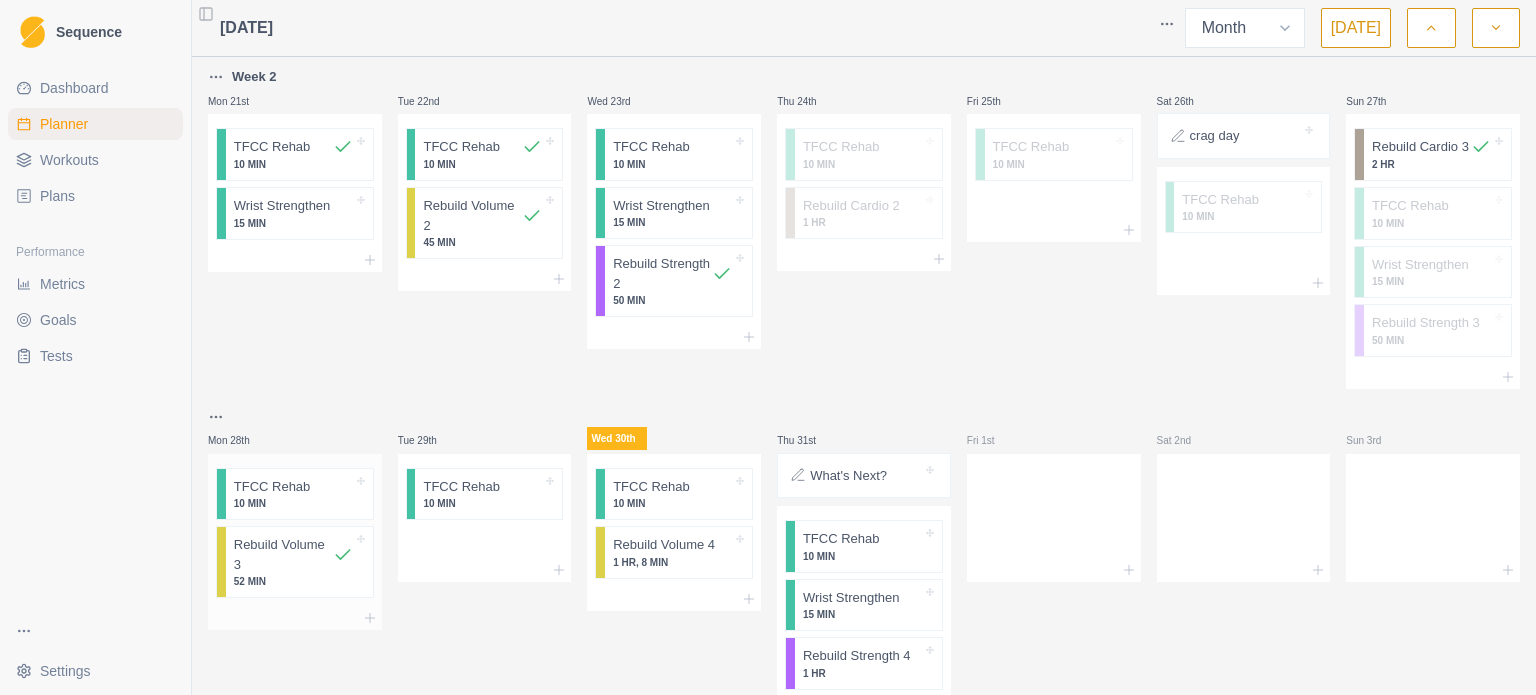 click on "10 MIN" at bounding box center [293, 503] 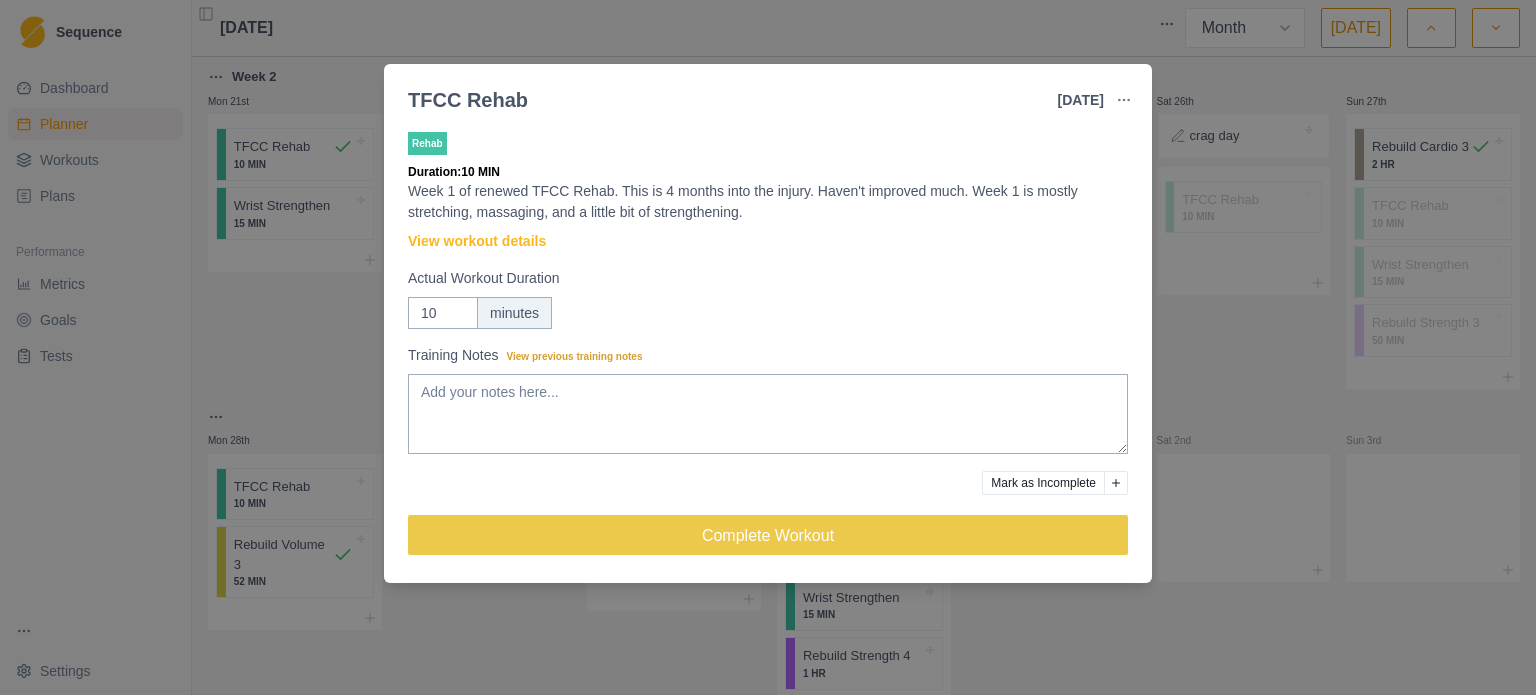 click on "Mark as Incomplete" at bounding box center (1043, 483) 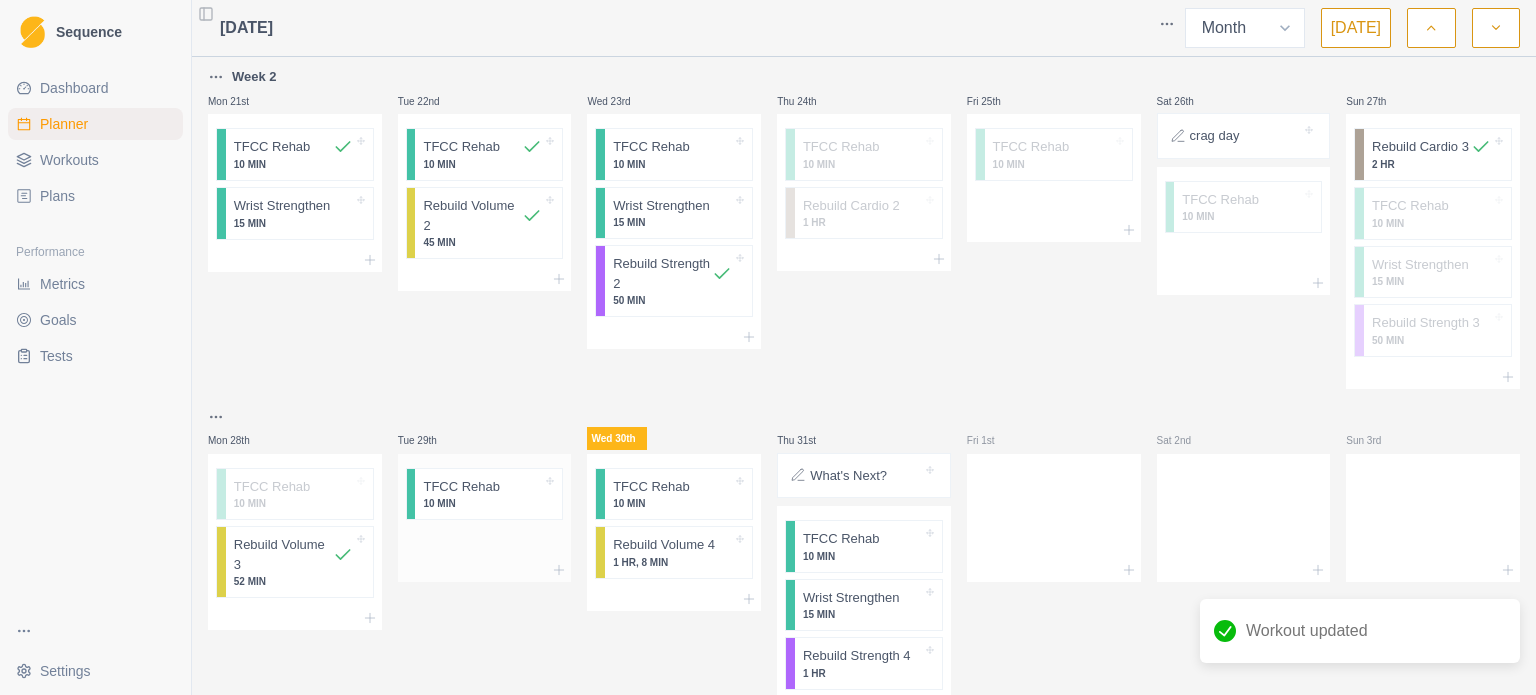 click on "10 MIN" at bounding box center [482, 503] 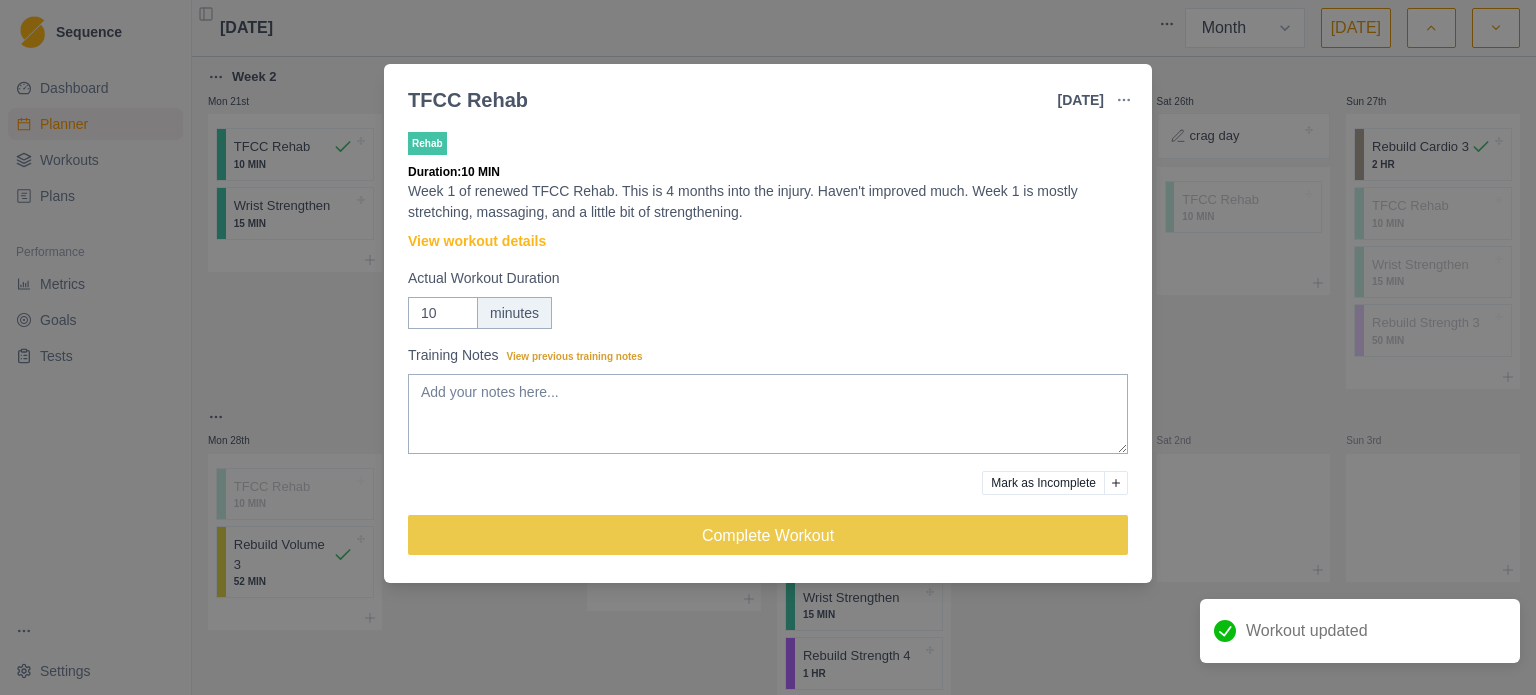 click on "Mark as Incomplete" at bounding box center (1043, 483) 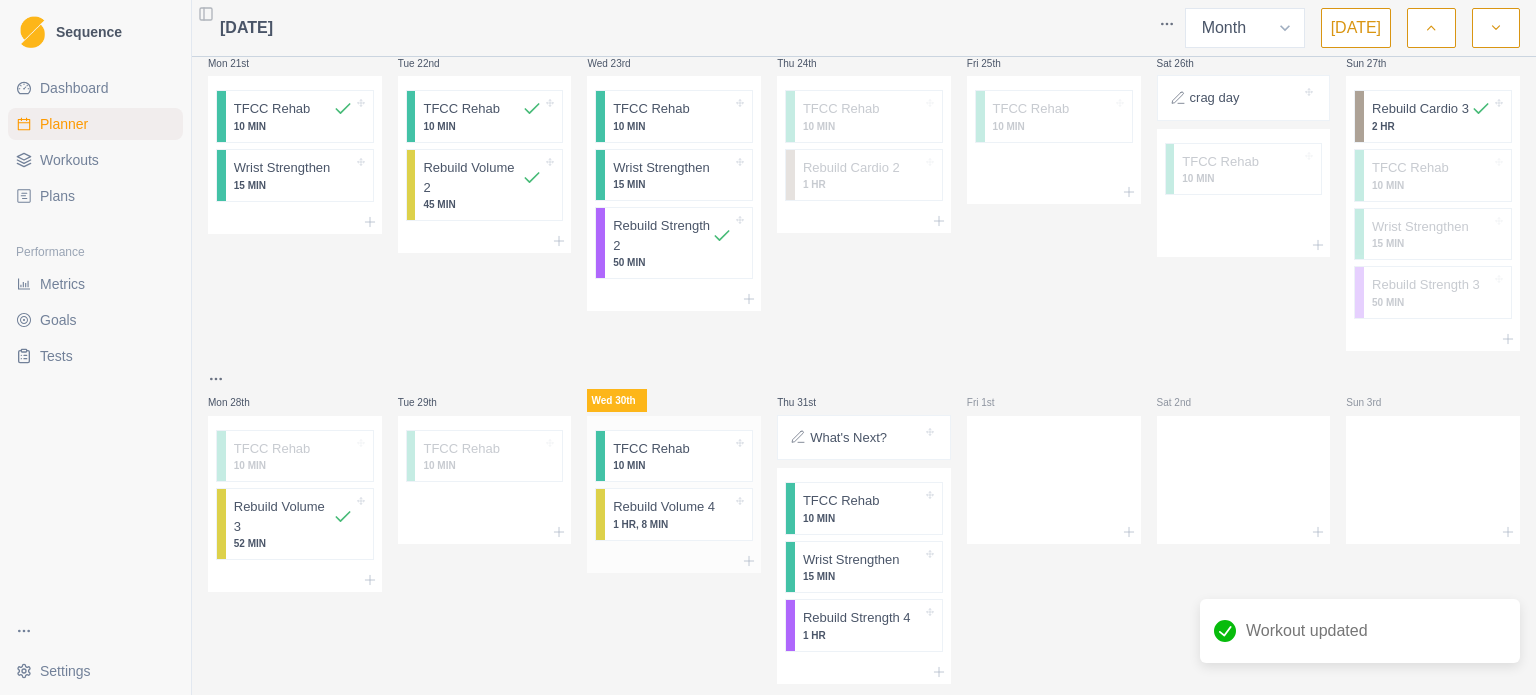scroll, scrollTop: 851, scrollLeft: 0, axis: vertical 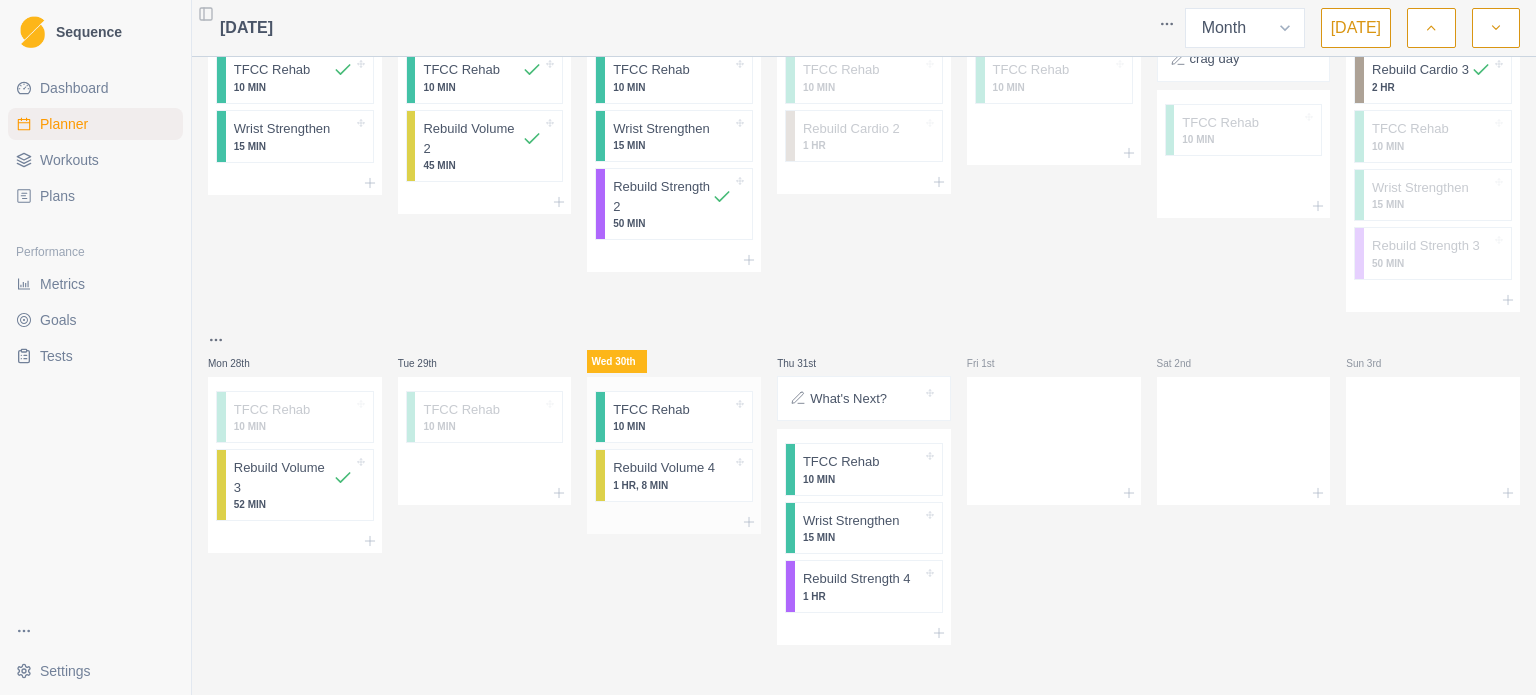 click on "Rebuild Volume 4 1 HR, 8 MIN" at bounding box center (678, 475) 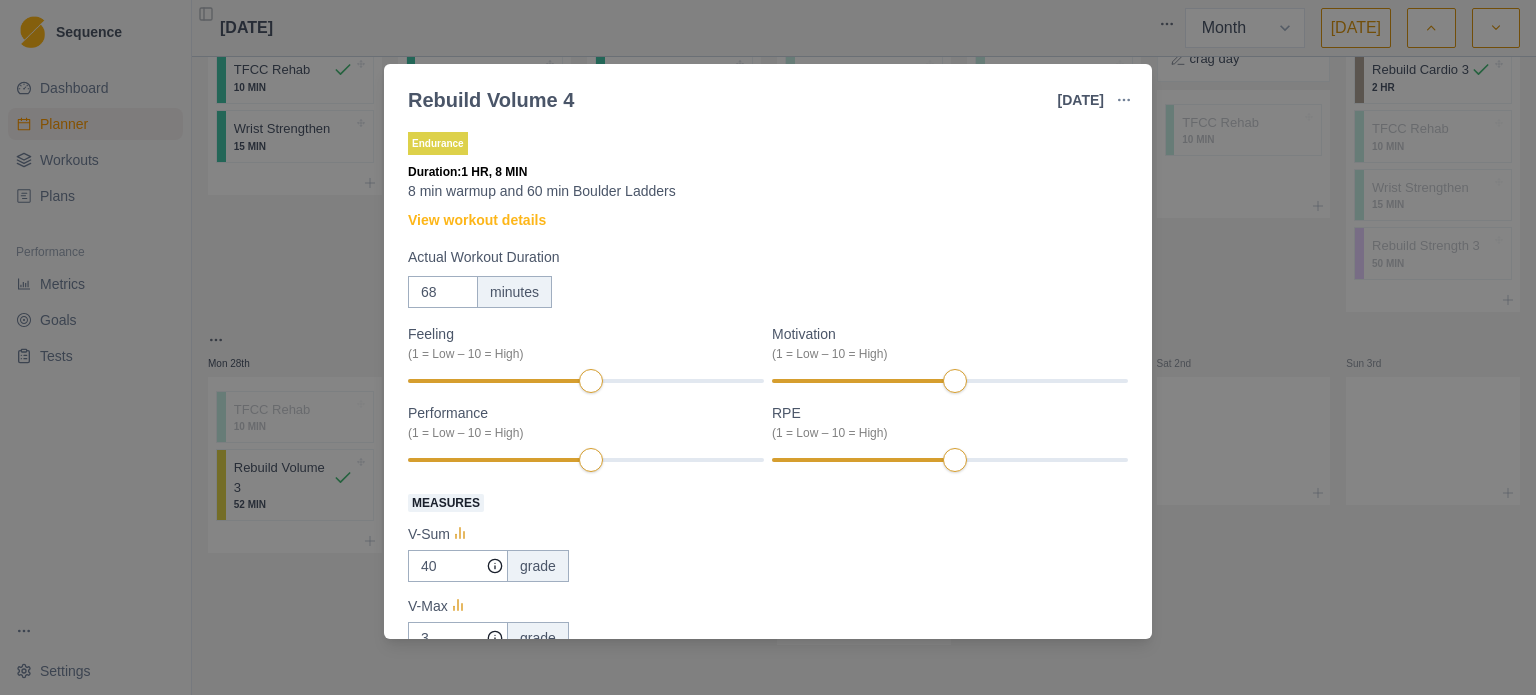click on "Rebuild Volume 4 [DATE] Link To Goal View Workout Metrics Edit Original Workout Reschedule Workout Remove From Schedule Endurance Duration:  1 HR, 8 MIN 8 min warmup and 60 min Boulder Ladders View workout details Actual Workout Duration 68 minutes Feeling (1 = Low – 10 = High) Motivation (1 = Low – 10 = High) Performance (1 = Low – 10 = High) RPE (1 = Low – 10 = High) Measures V-Sum 40 grade V-Max  3 grade Number of problems 28 Amount Training Notes View previous training notes Mark as Incomplete Complete Workout" at bounding box center [768, 347] 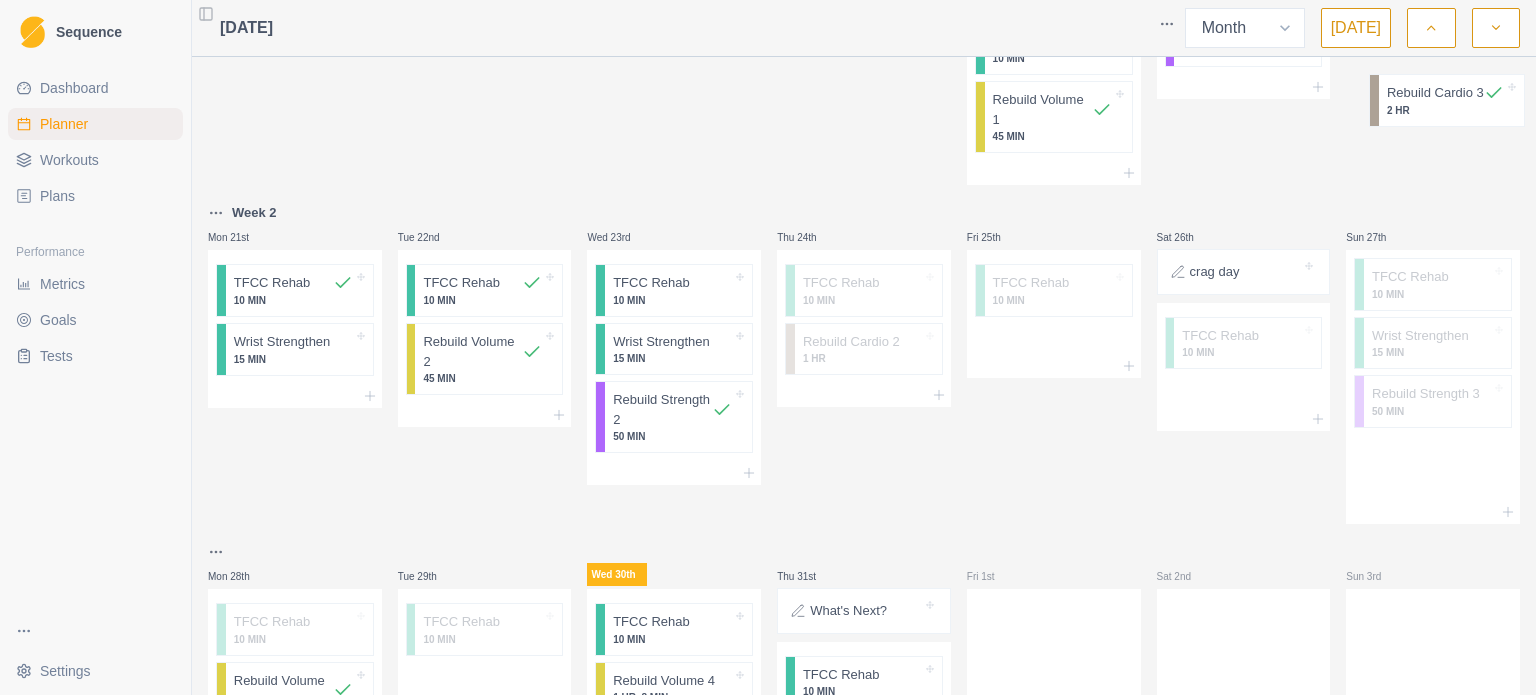 scroll, scrollTop: 634, scrollLeft: 0, axis: vertical 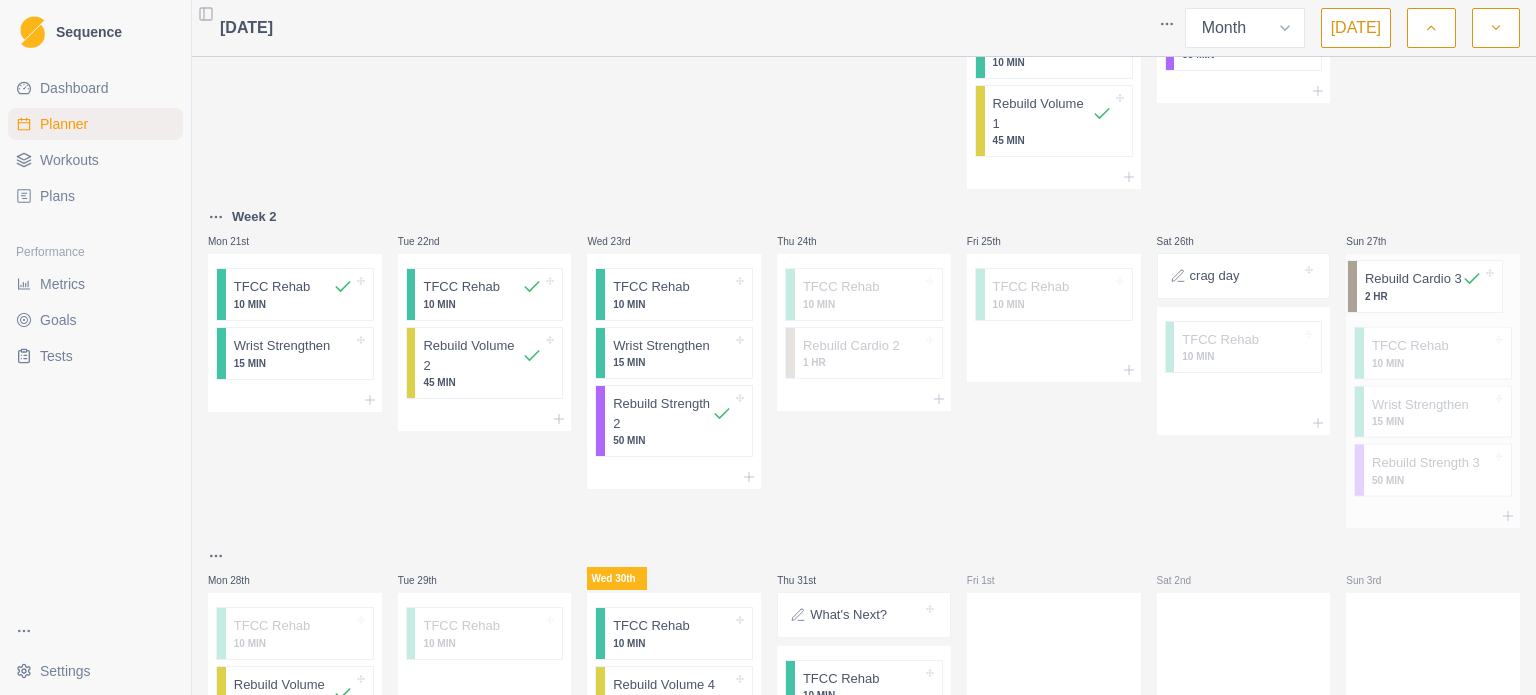 drag, startPoint x: 1388, startPoint y: 72, endPoint x: 1394, endPoint y: 294, distance: 222.08107 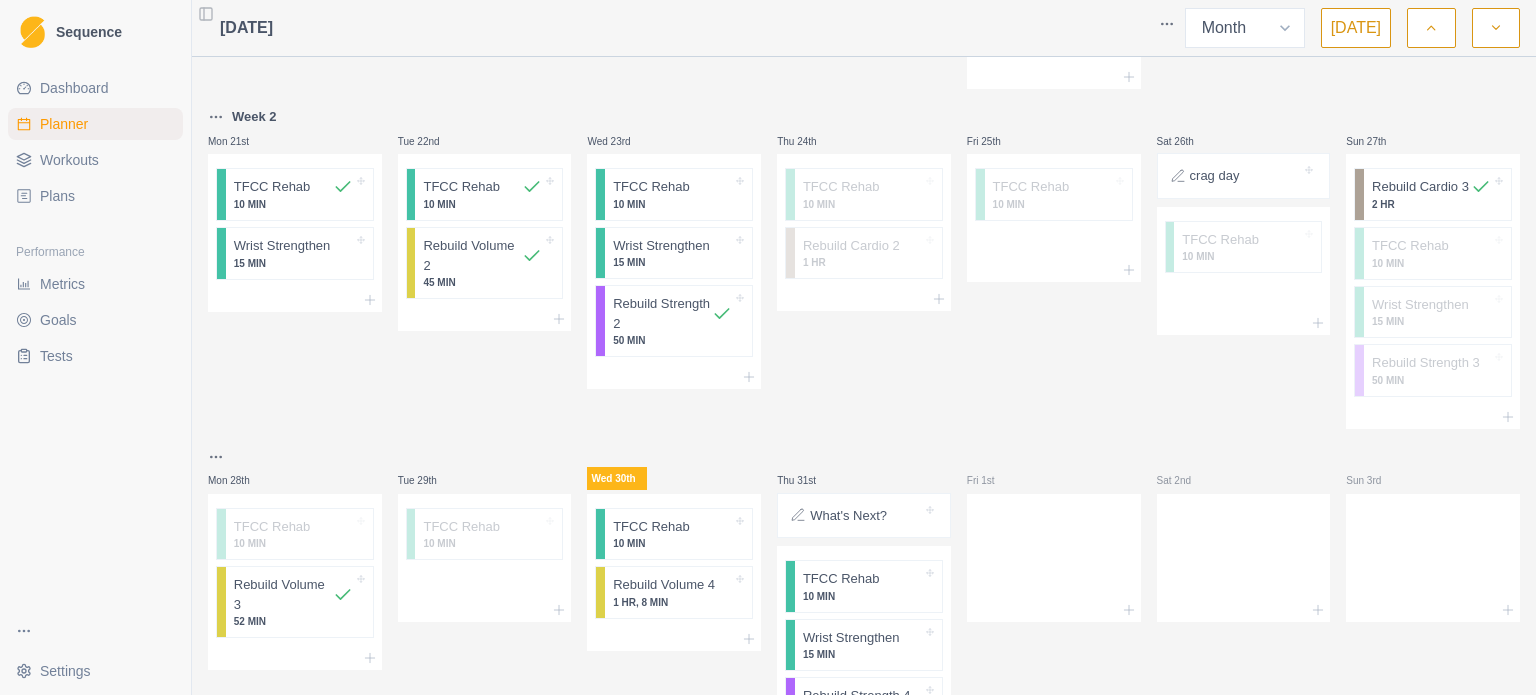 scroll, scrollTop: 735, scrollLeft: 0, axis: vertical 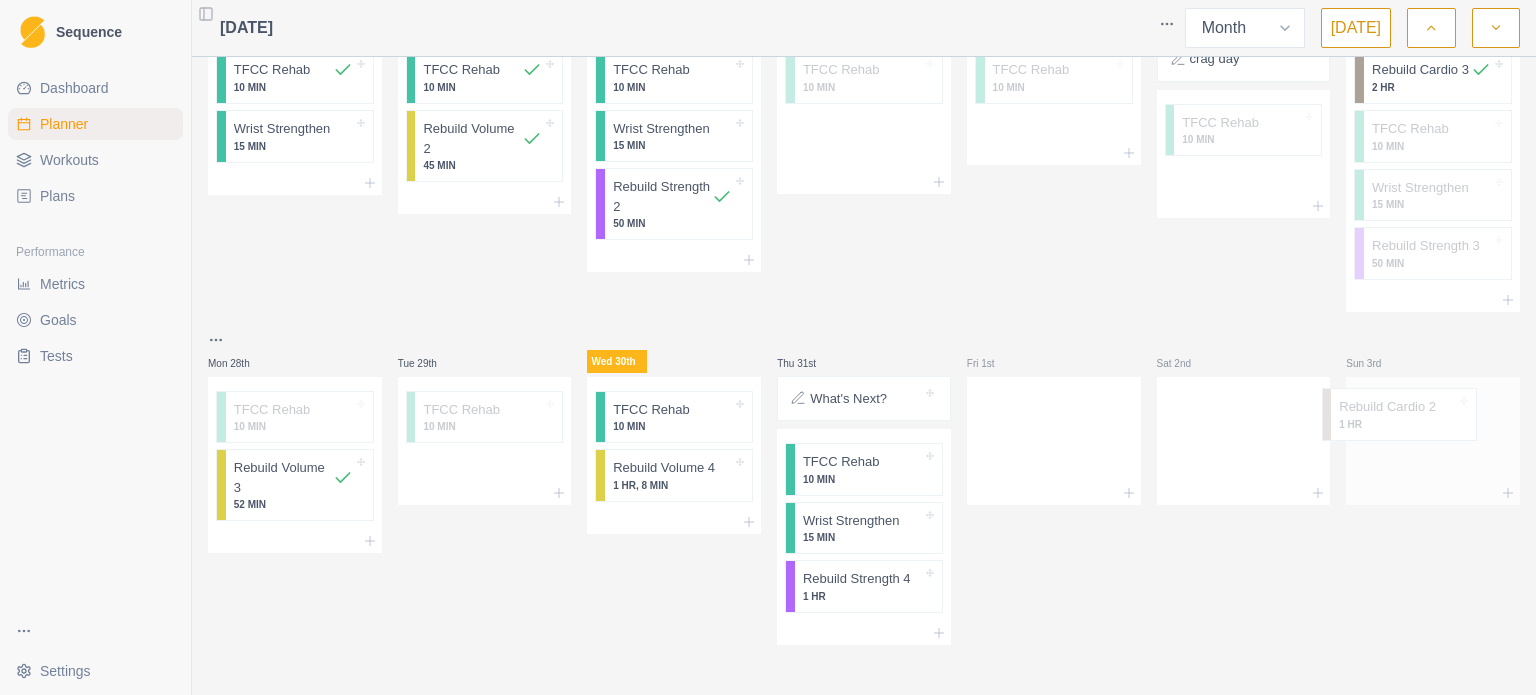 drag, startPoint x: 832, startPoint y: 257, endPoint x: 1392, endPoint y: 423, distance: 584.08563 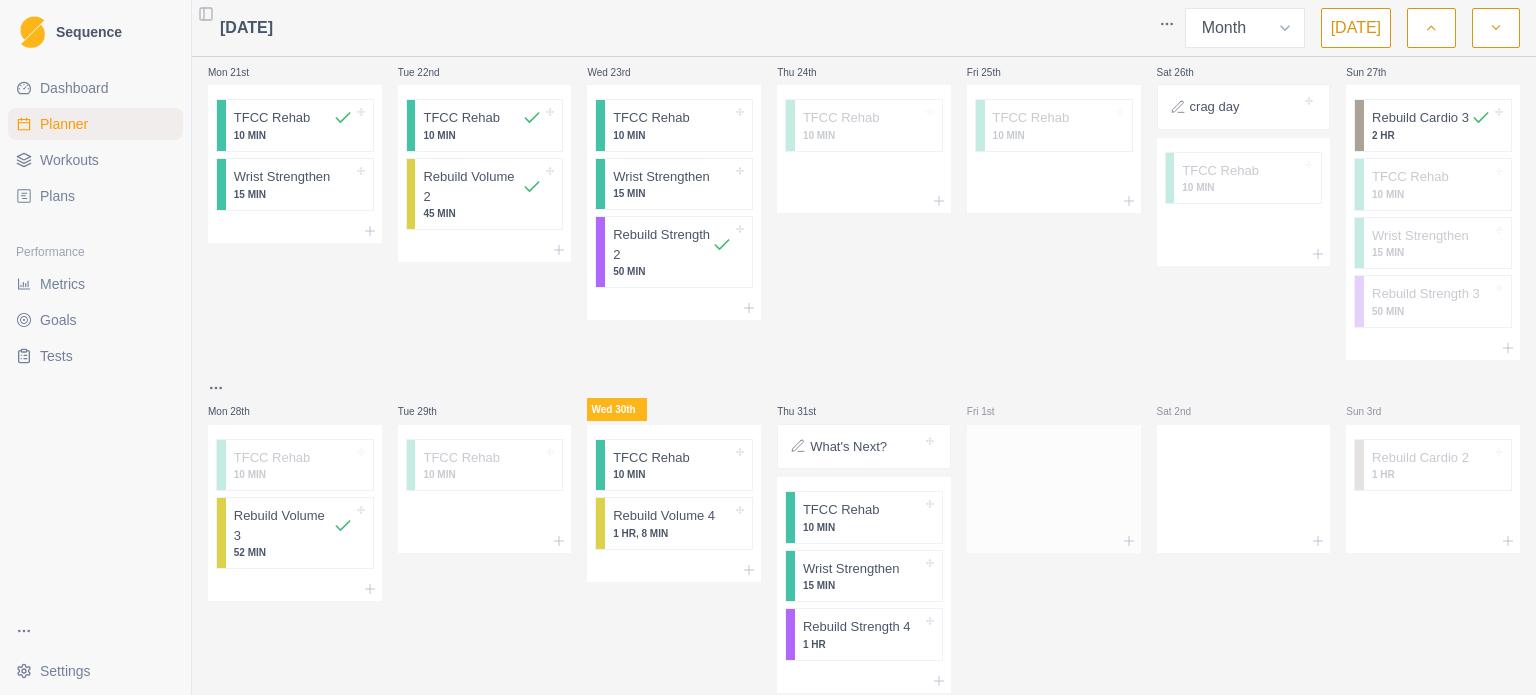 scroll, scrollTop: 851, scrollLeft: 0, axis: vertical 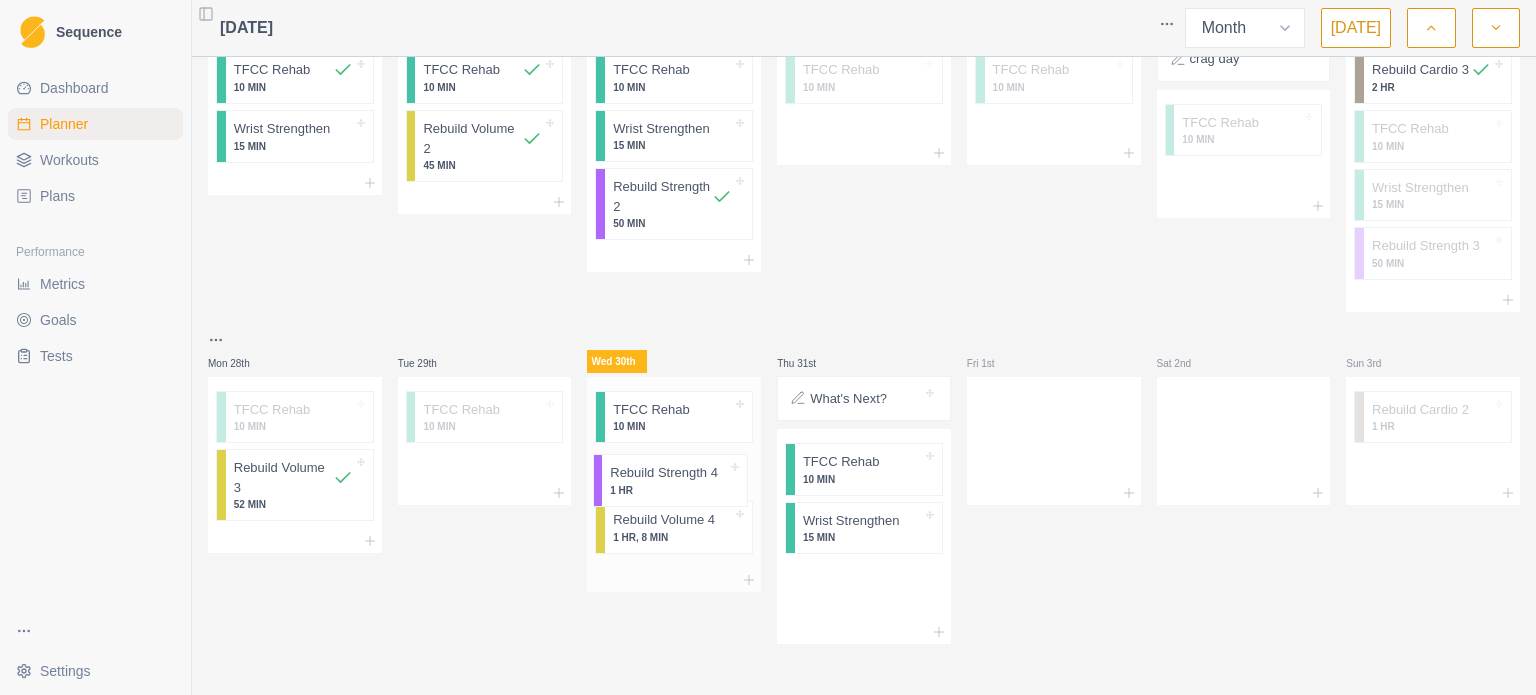 drag, startPoint x: 860, startPoint y: 595, endPoint x: 666, endPoint y: 481, distance: 225.01555 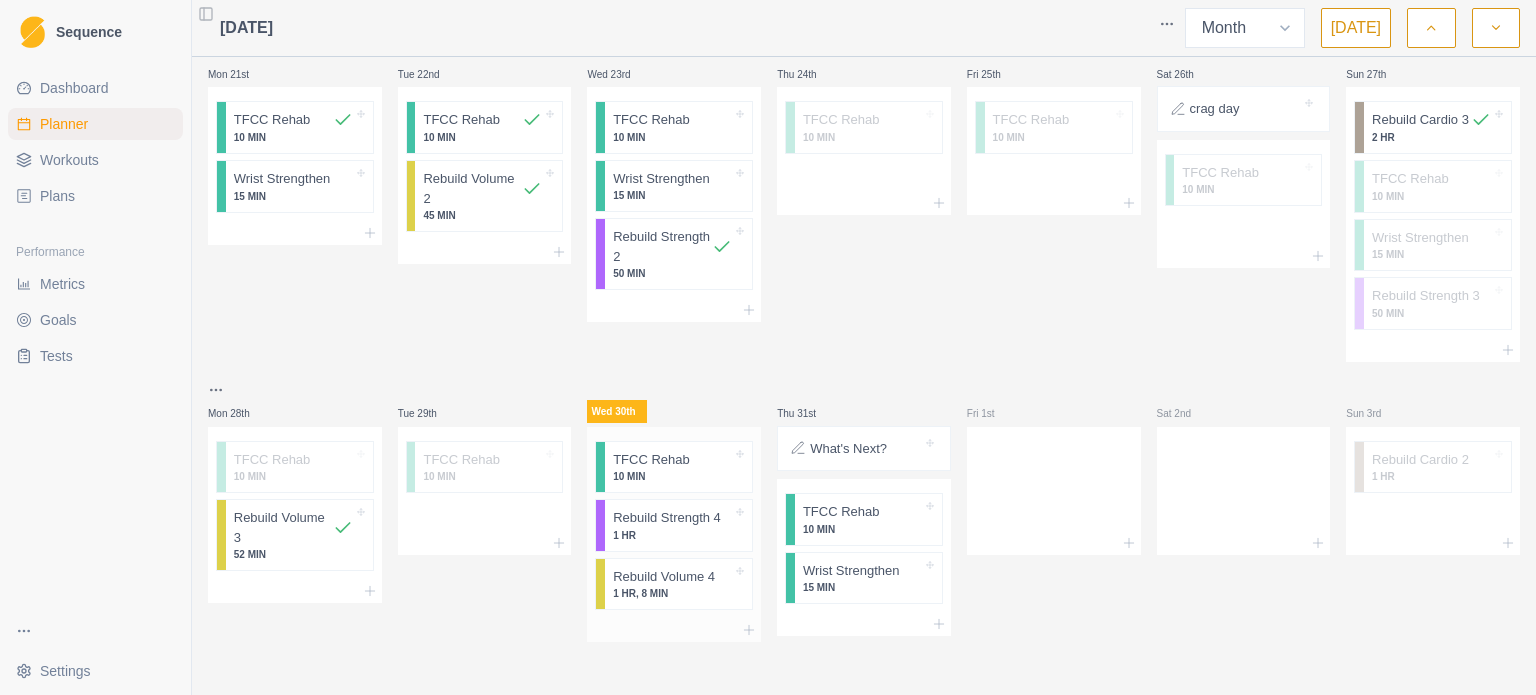 scroll, scrollTop: 799, scrollLeft: 0, axis: vertical 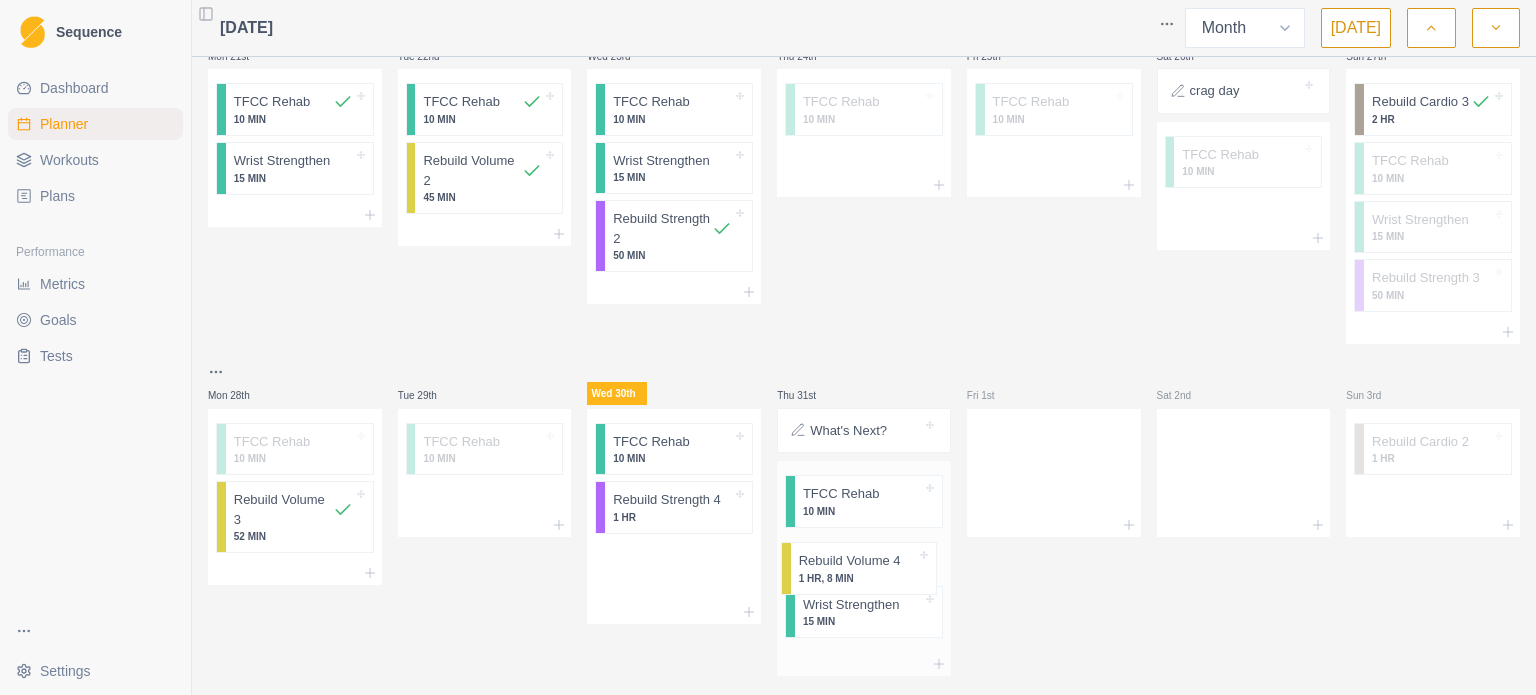drag, startPoint x: 678, startPoint y: 576, endPoint x: 879, endPoint y: 563, distance: 201.41995 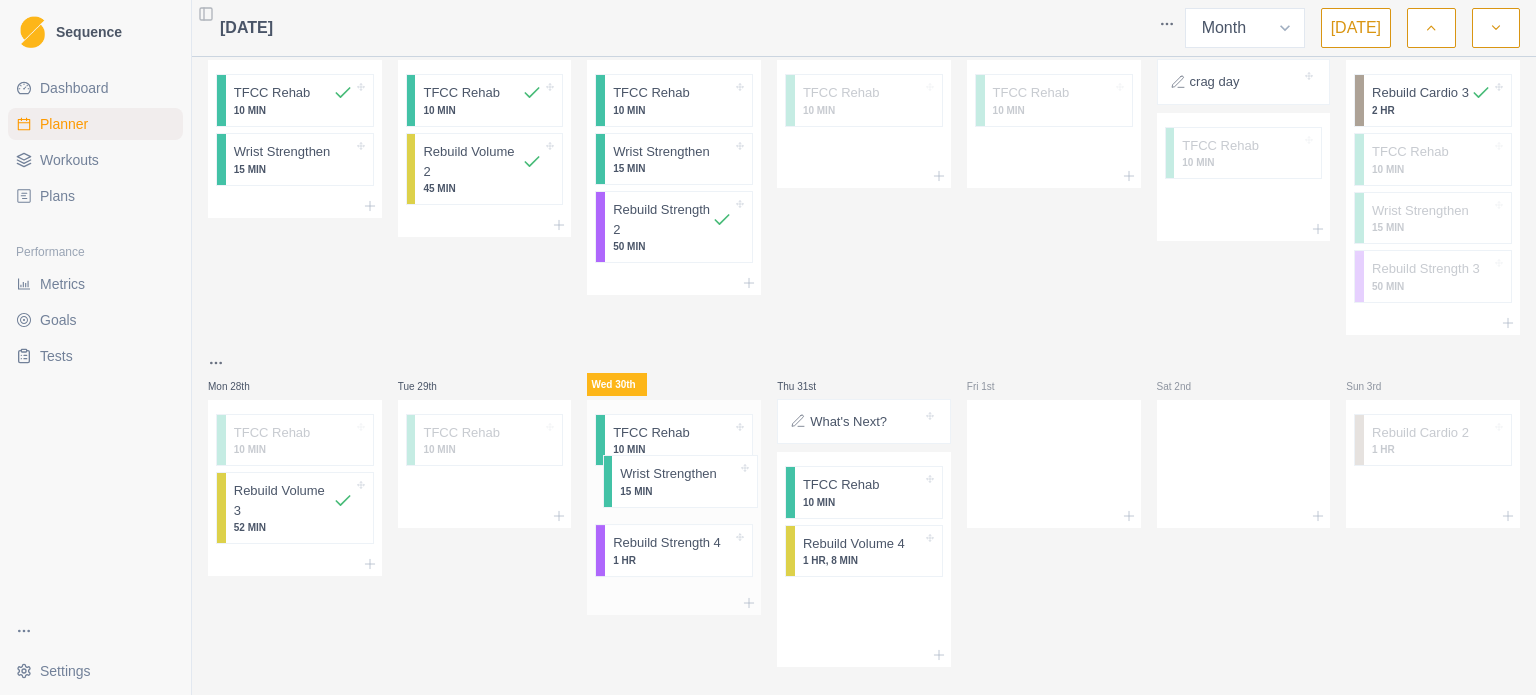 drag, startPoint x: 854, startPoint y: 618, endPoint x: 660, endPoint y: 483, distance: 236.34932 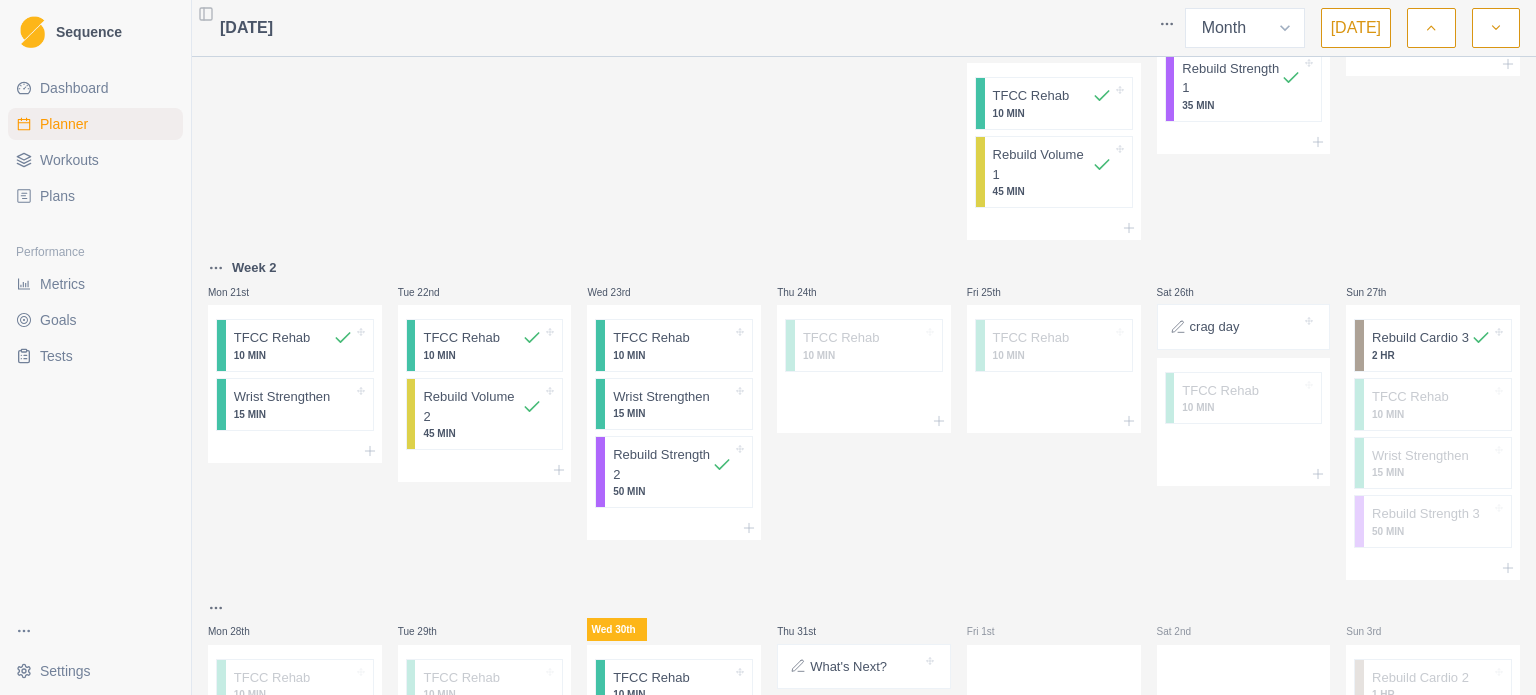 scroll, scrollTop: 799, scrollLeft: 0, axis: vertical 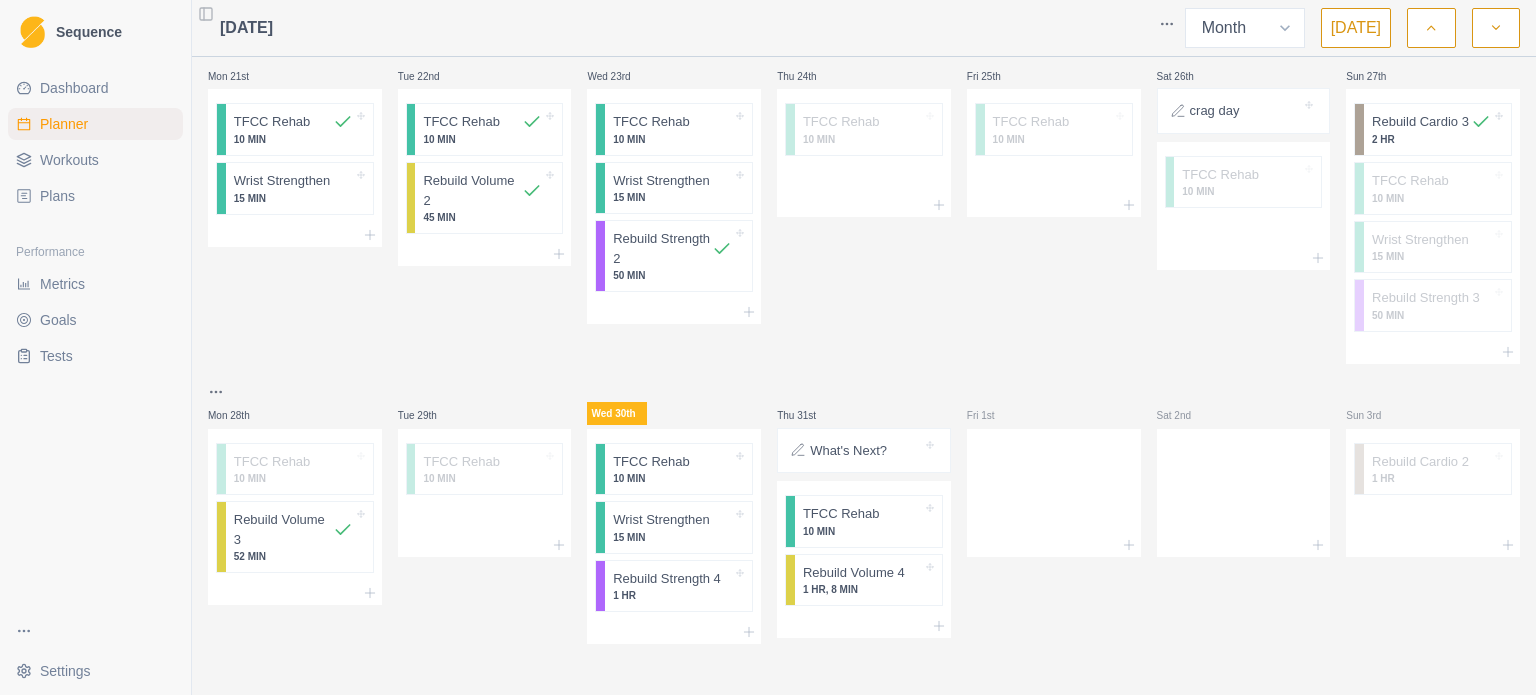 click at bounding box center (1431, 28) 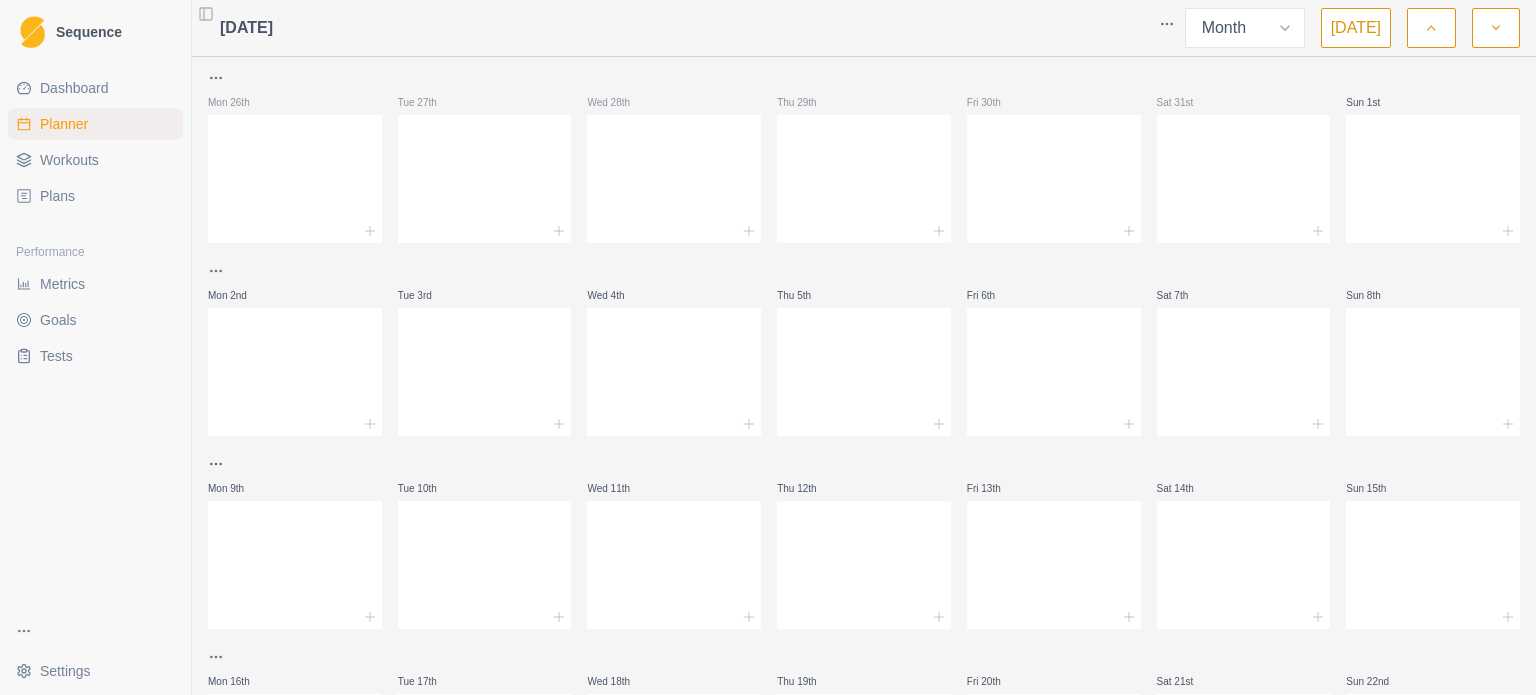 click 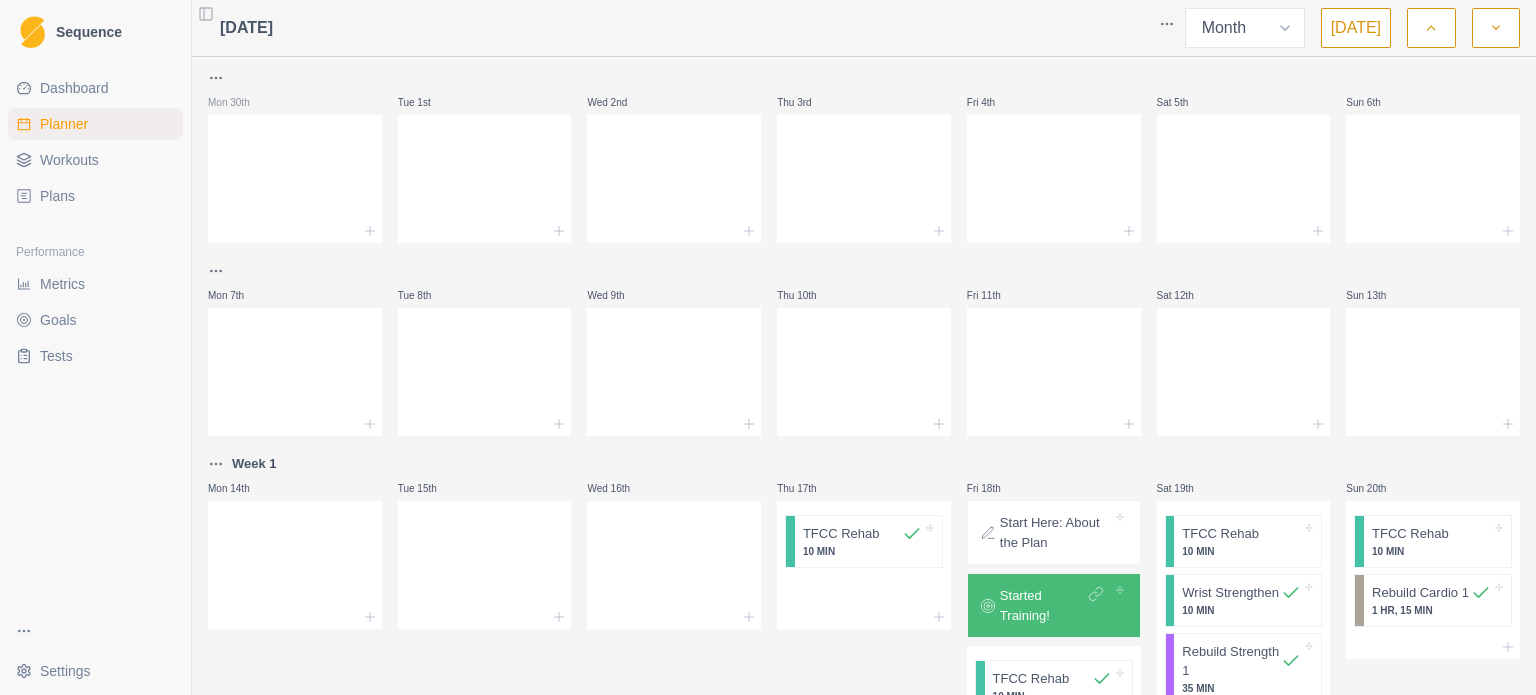 click 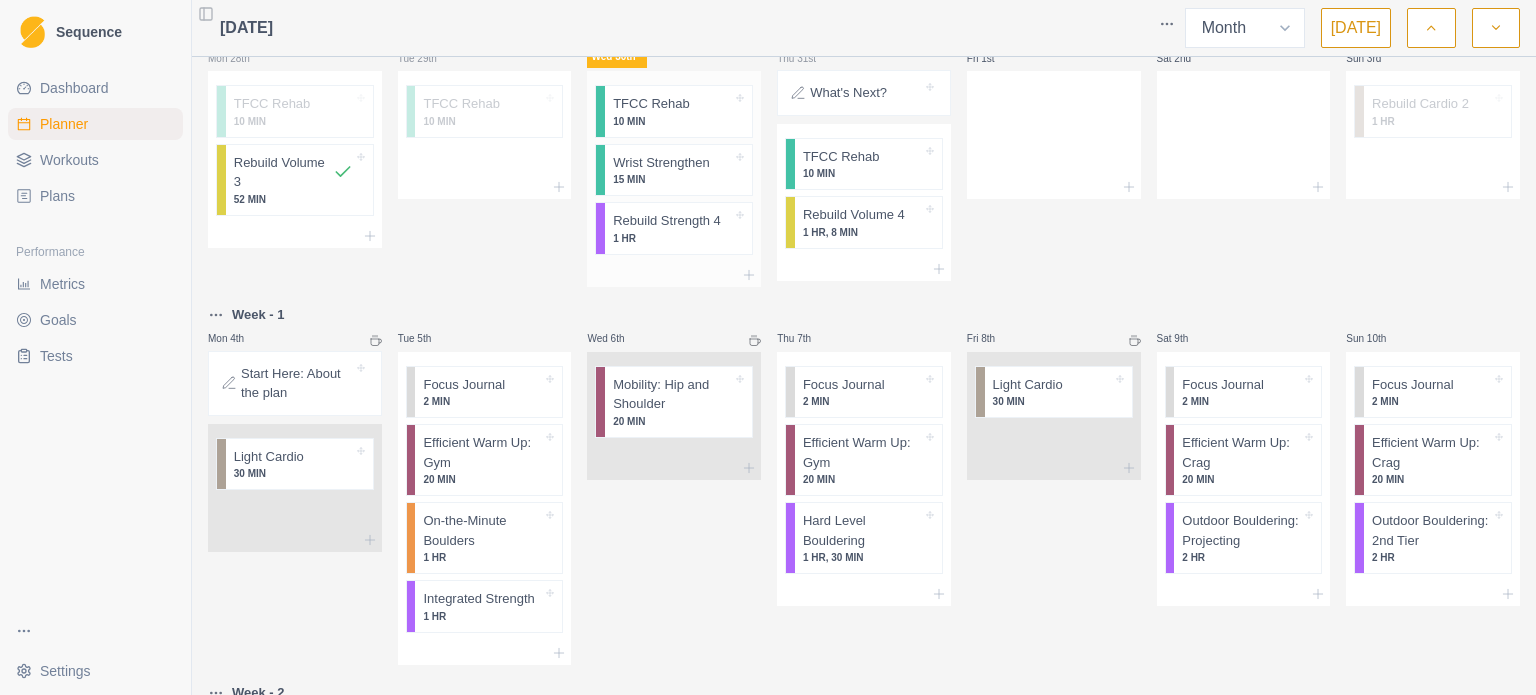 scroll, scrollTop: 0, scrollLeft: 0, axis: both 